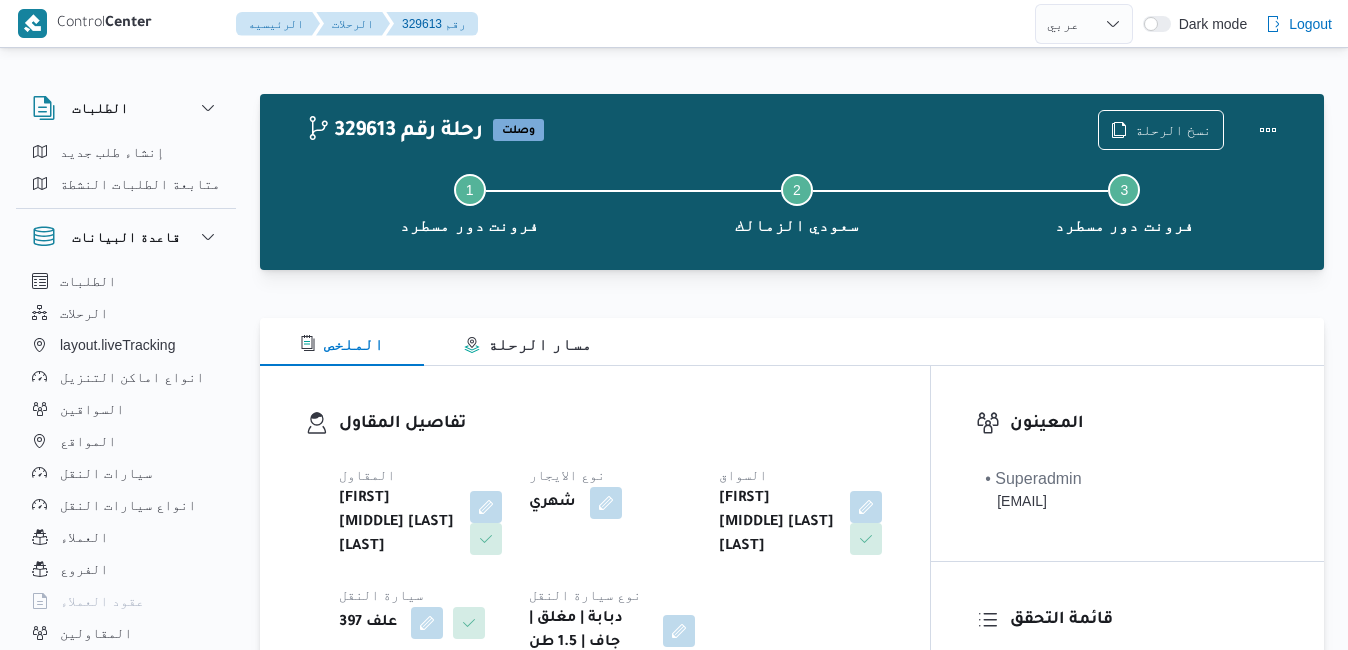 select on "ar" 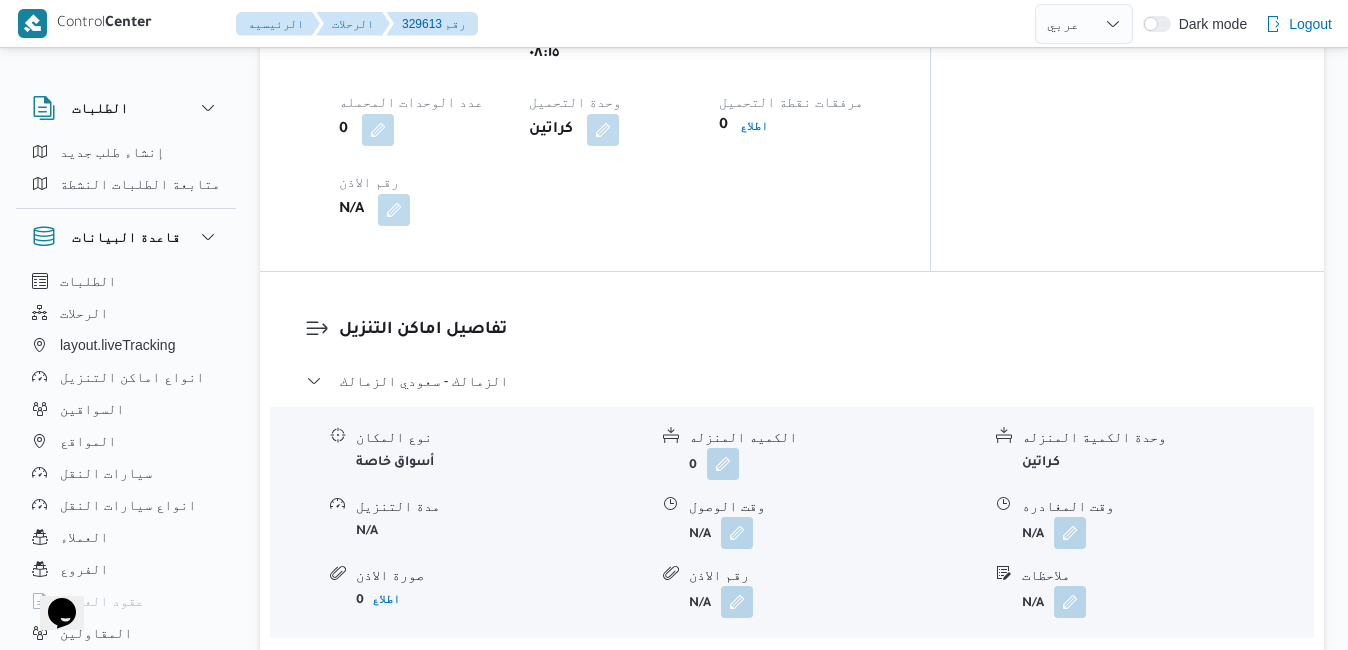 scroll, scrollTop: 0, scrollLeft: 0, axis: both 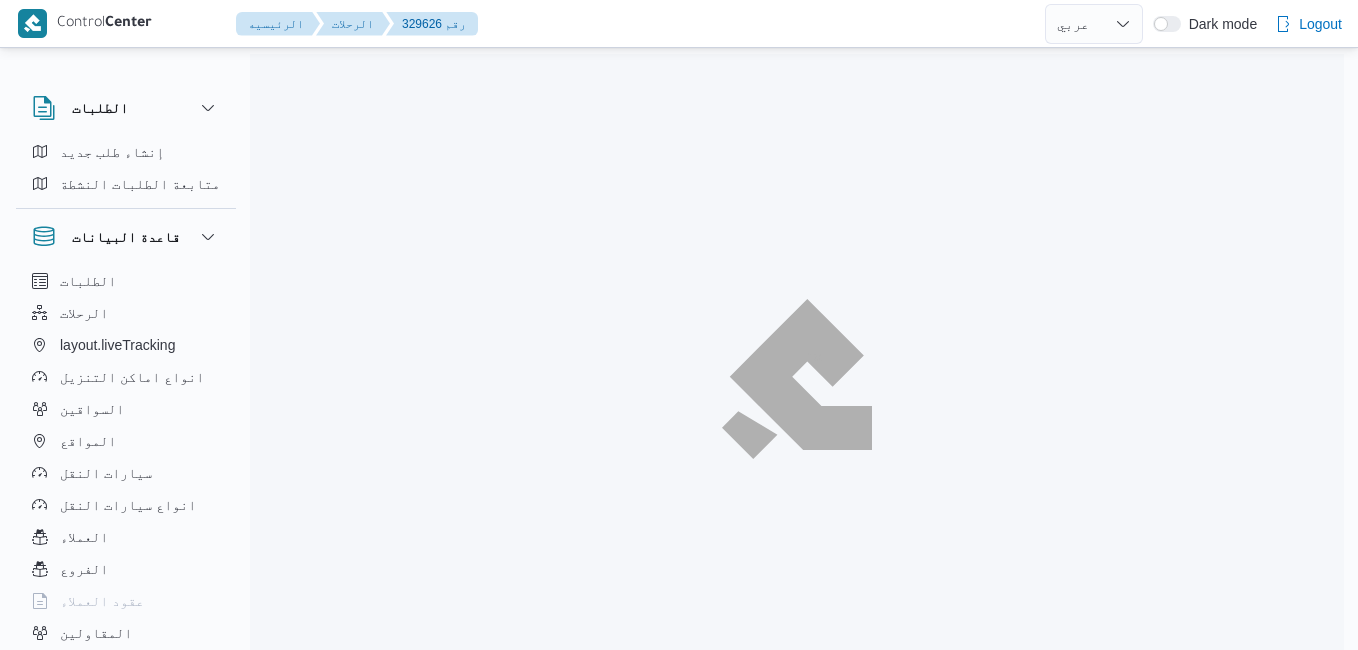 select on "ar" 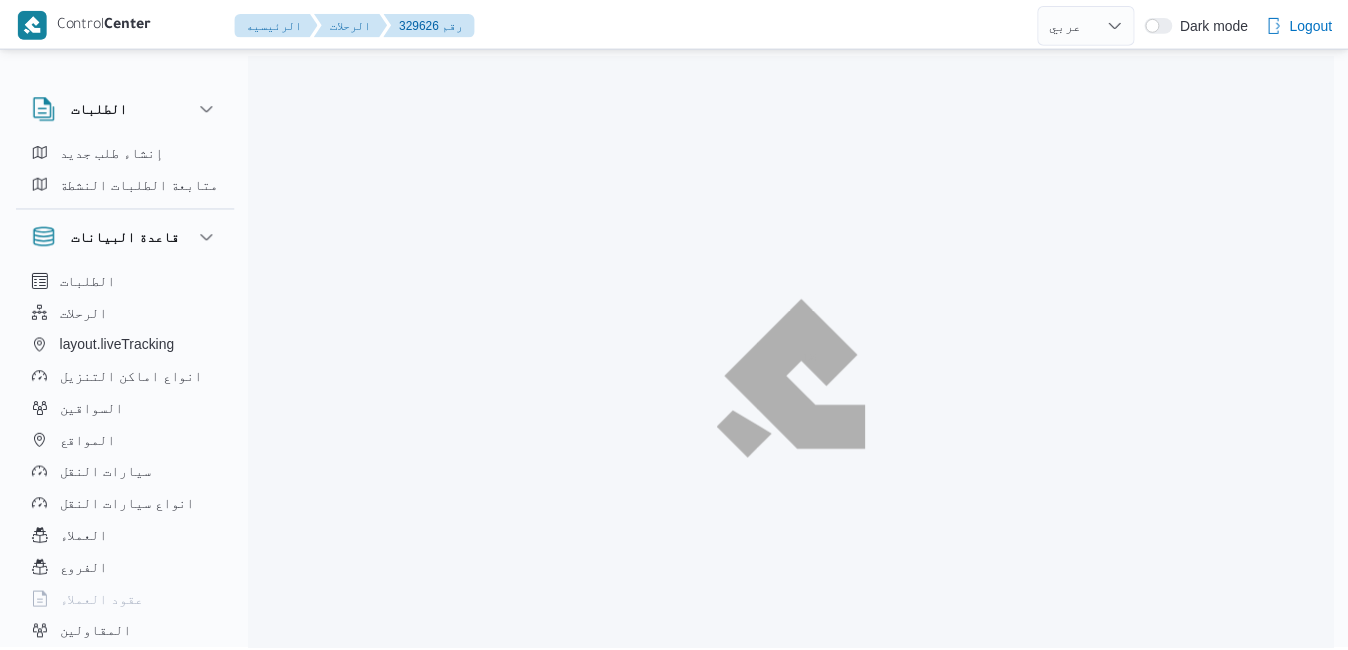 scroll, scrollTop: 0, scrollLeft: 0, axis: both 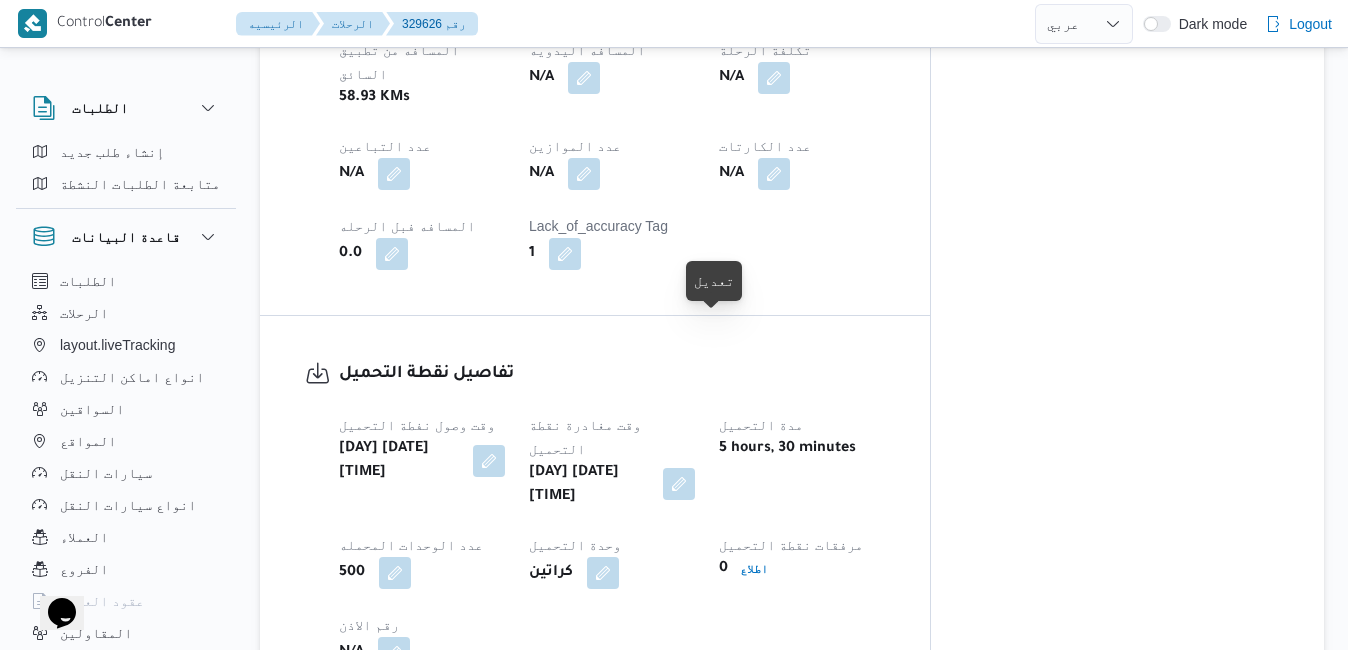 click at bounding box center [679, 484] 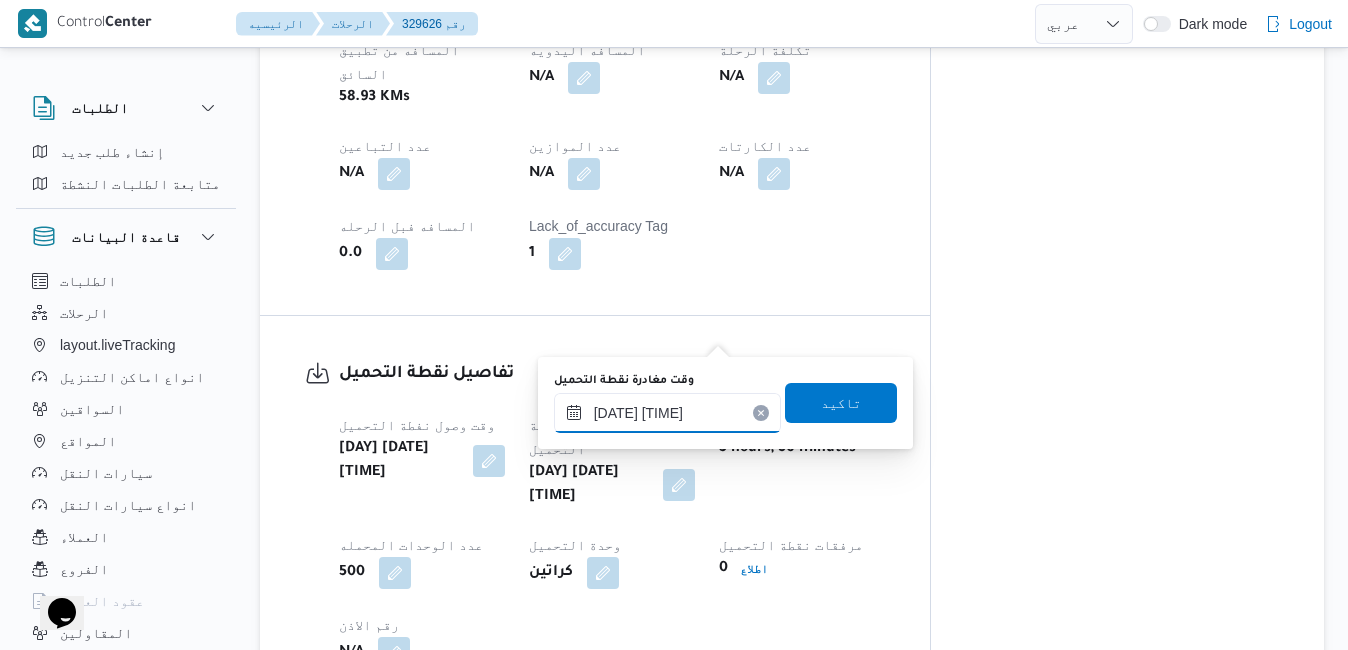 click on "٠٦/٠٨/٢٠٢٥ ١٣:٤٧" at bounding box center (667, 413) 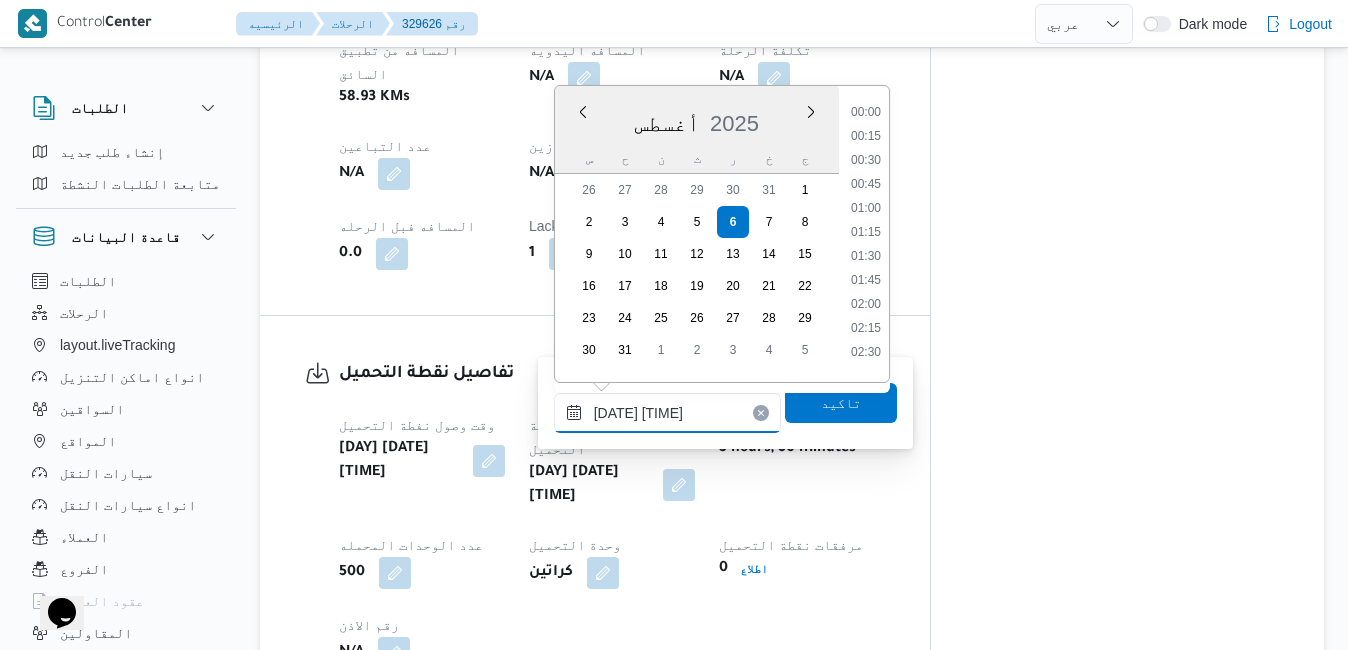 scroll, scrollTop: 1182, scrollLeft: 0, axis: vertical 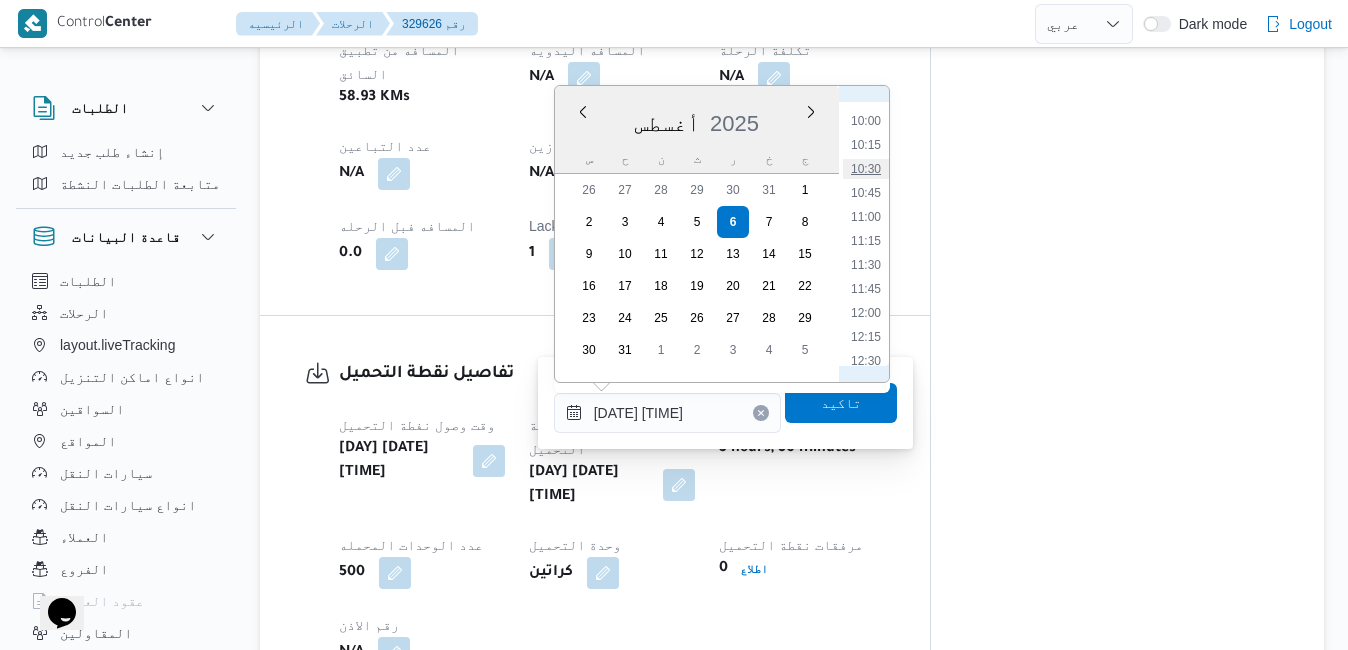 click on "10:30" at bounding box center [866, 169] 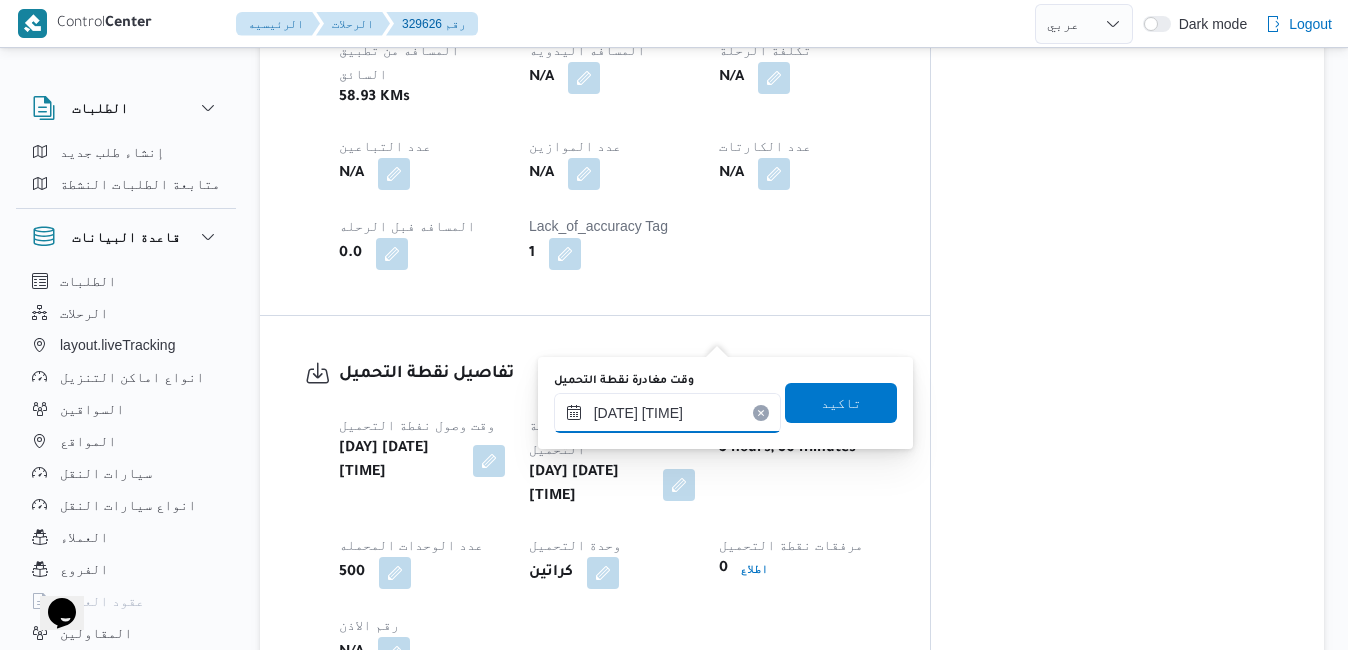 click on "٠٦/٠٨/٢٠٢٥ ١٠:٣٠" at bounding box center [667, 413] 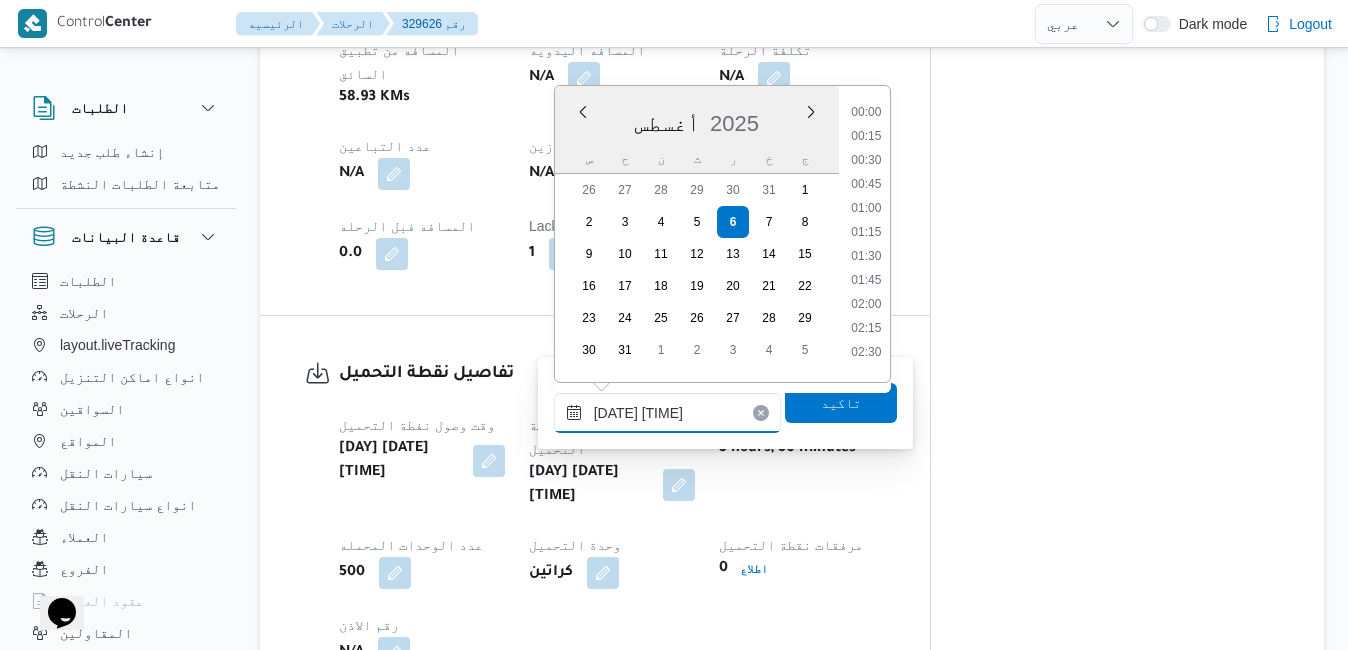 click on "٠٦/٠٨/٢٠٢٥ ١٠:٣٠" at bounding box center [667, 413] 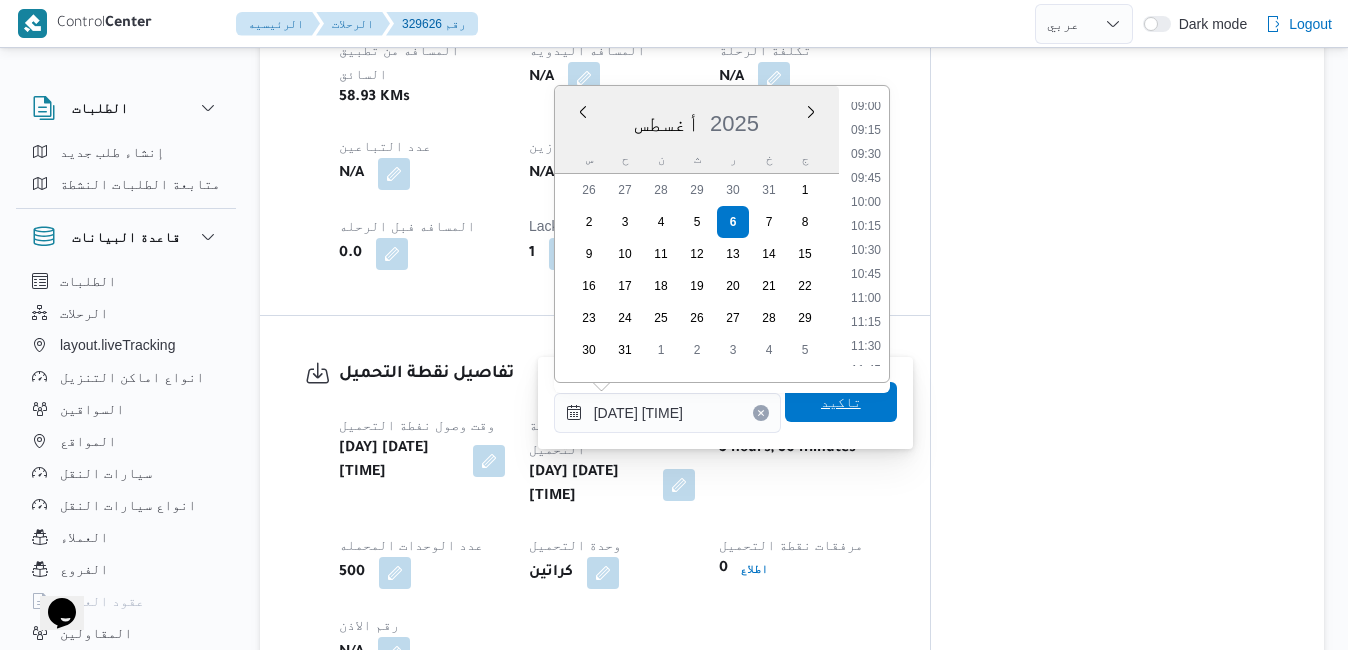 type on "٠٦/٠٨/٢٠٢٥ ١٠:٣٨" 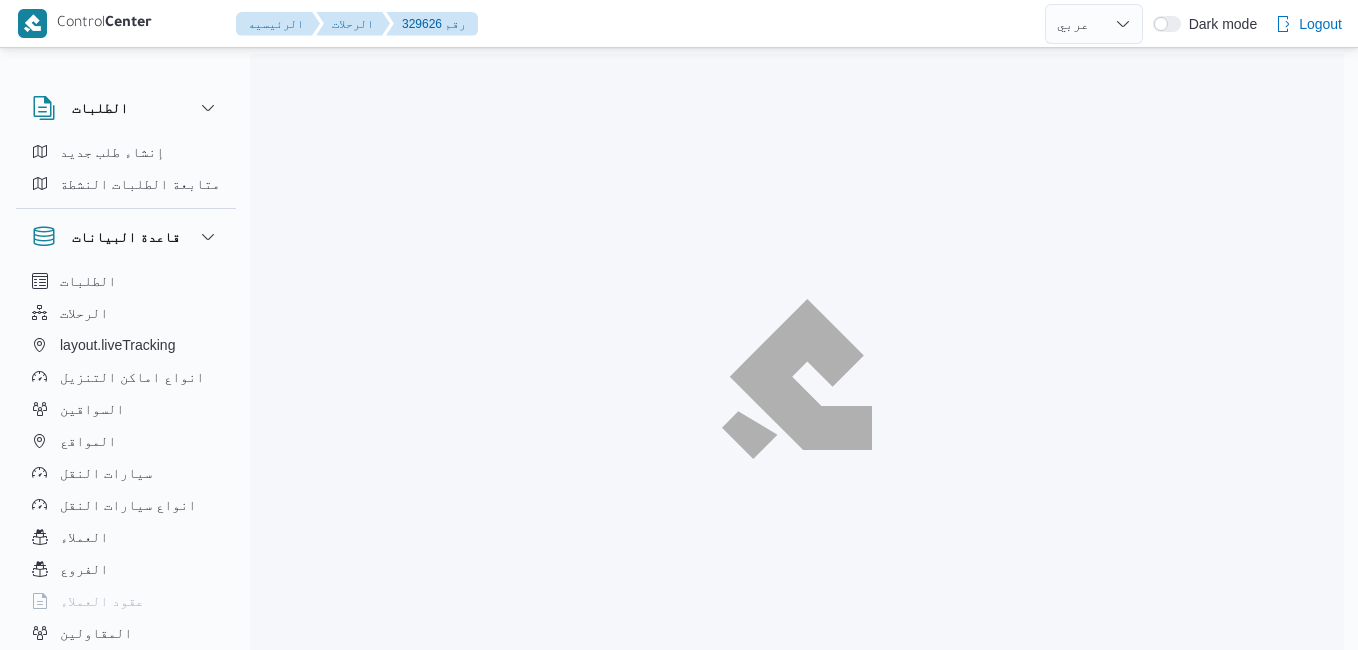 select on "ar" 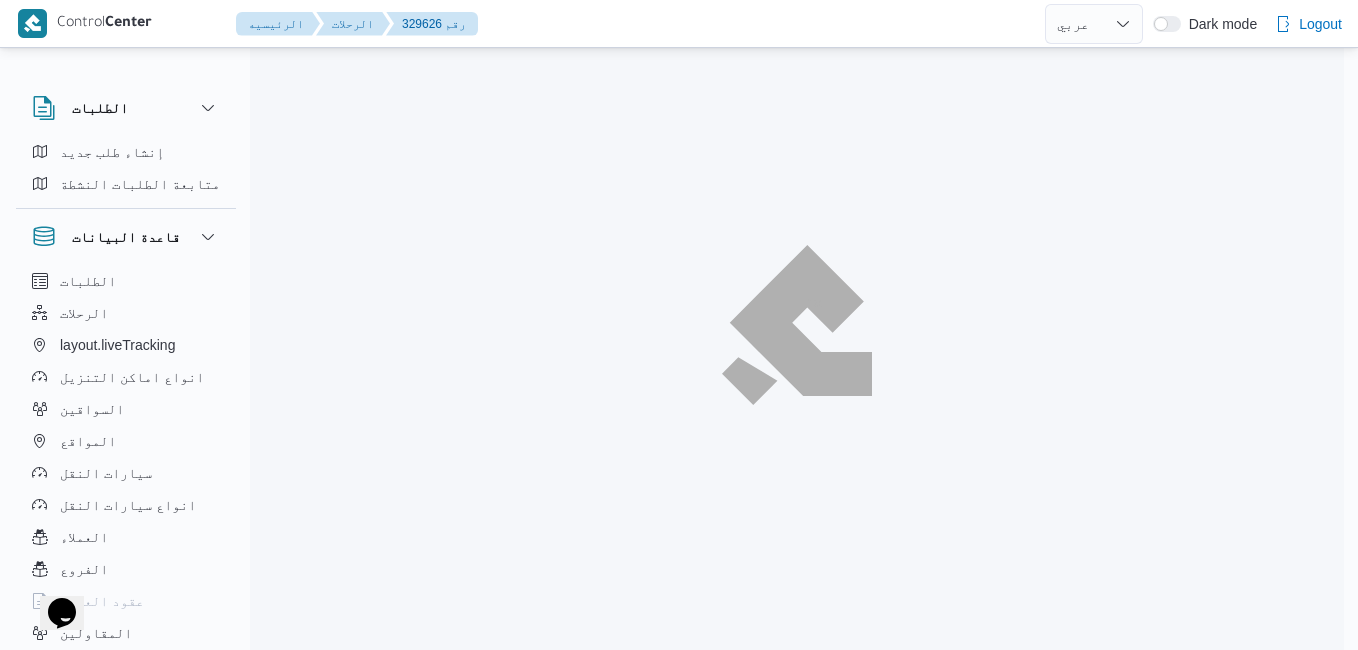 scroll, scrollTop: 54, scrollLeft: 0, axis: vertical 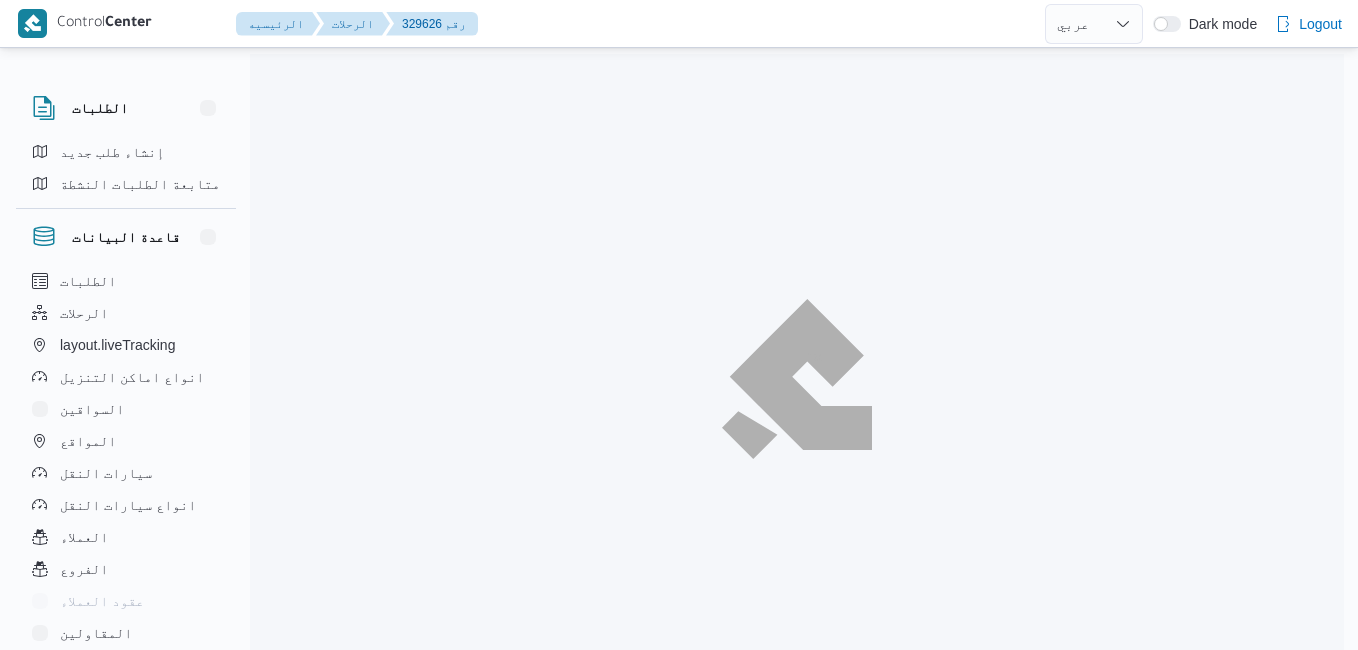 select on "ar" 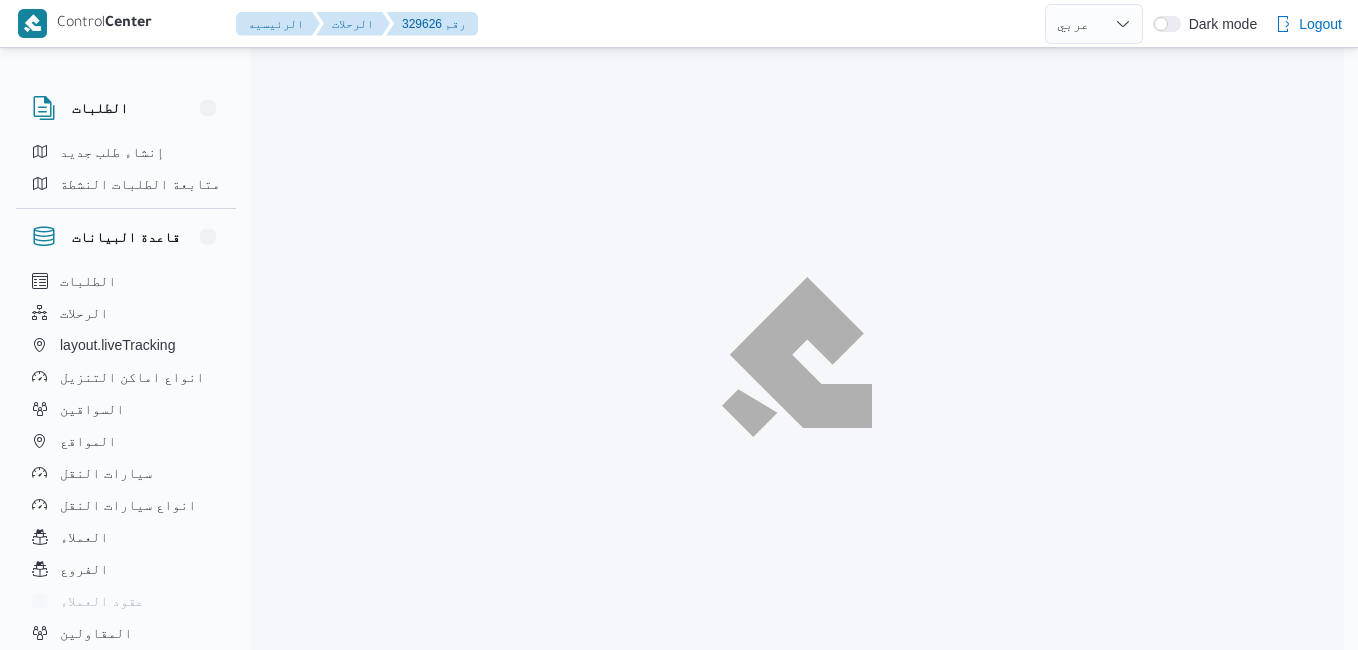 click at bounding box center [797, 357] 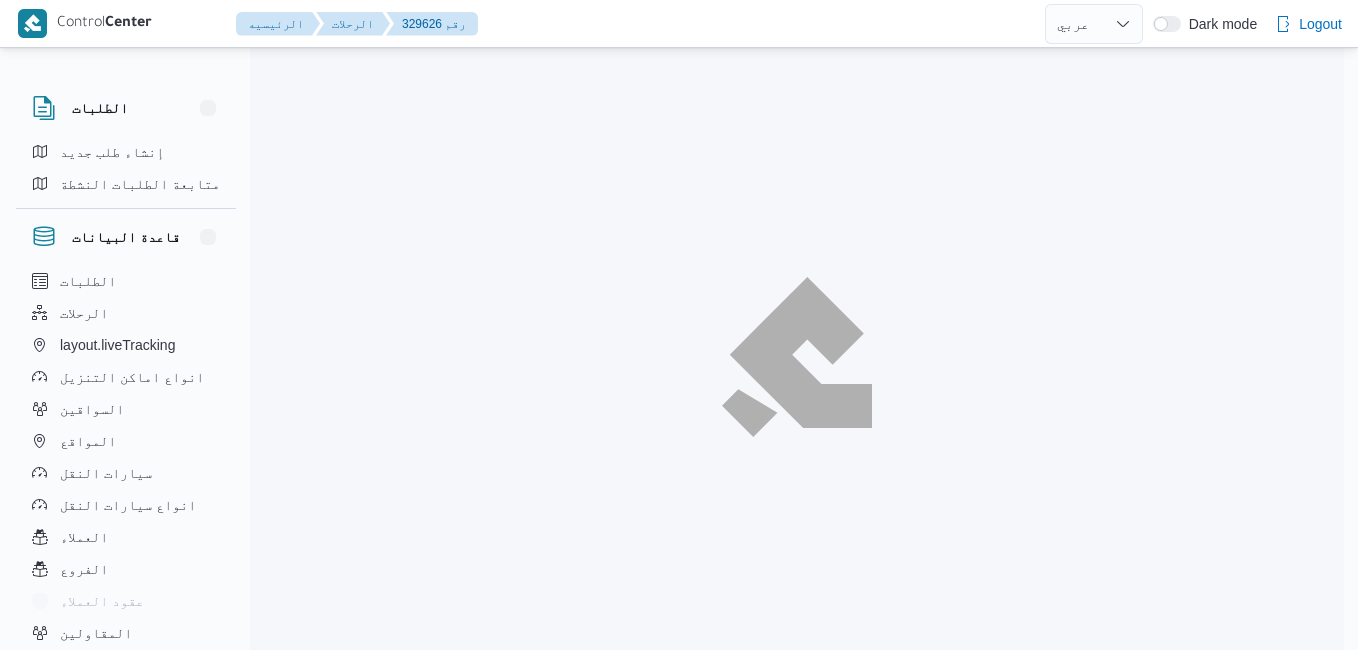 scroll, scrollTop: 54, scrollLeft: 0, axis: vertical 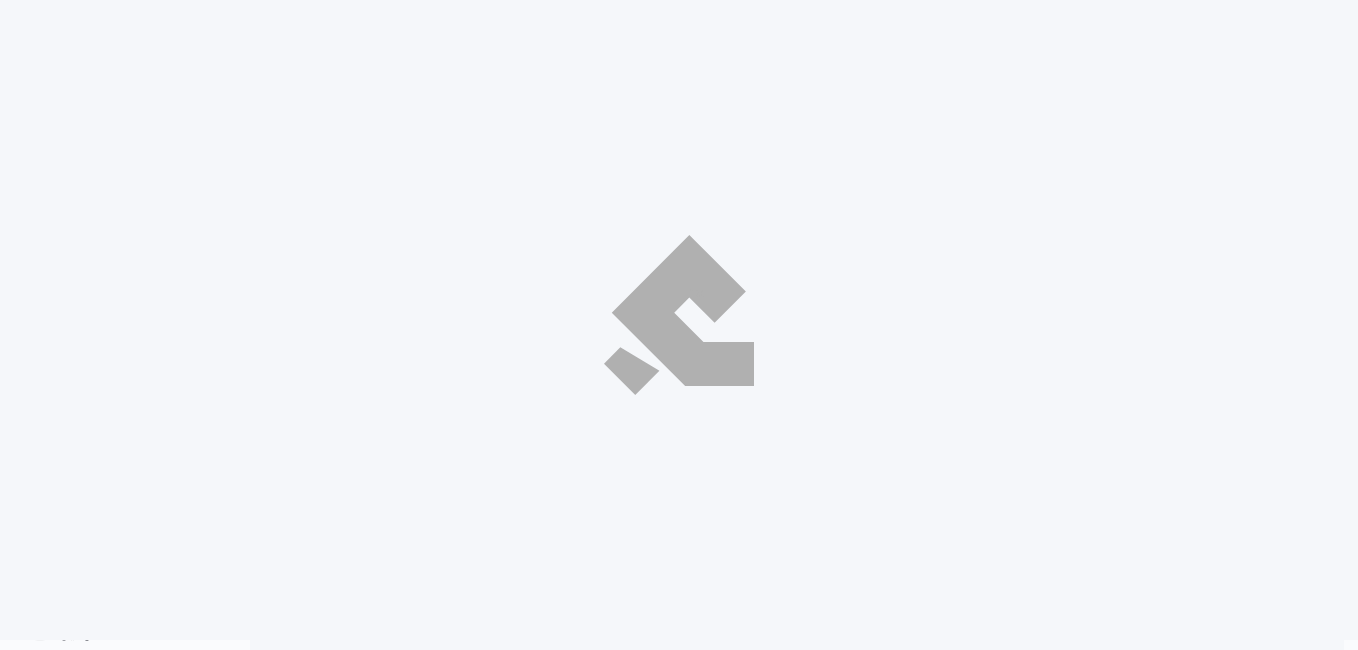 select on "ar" 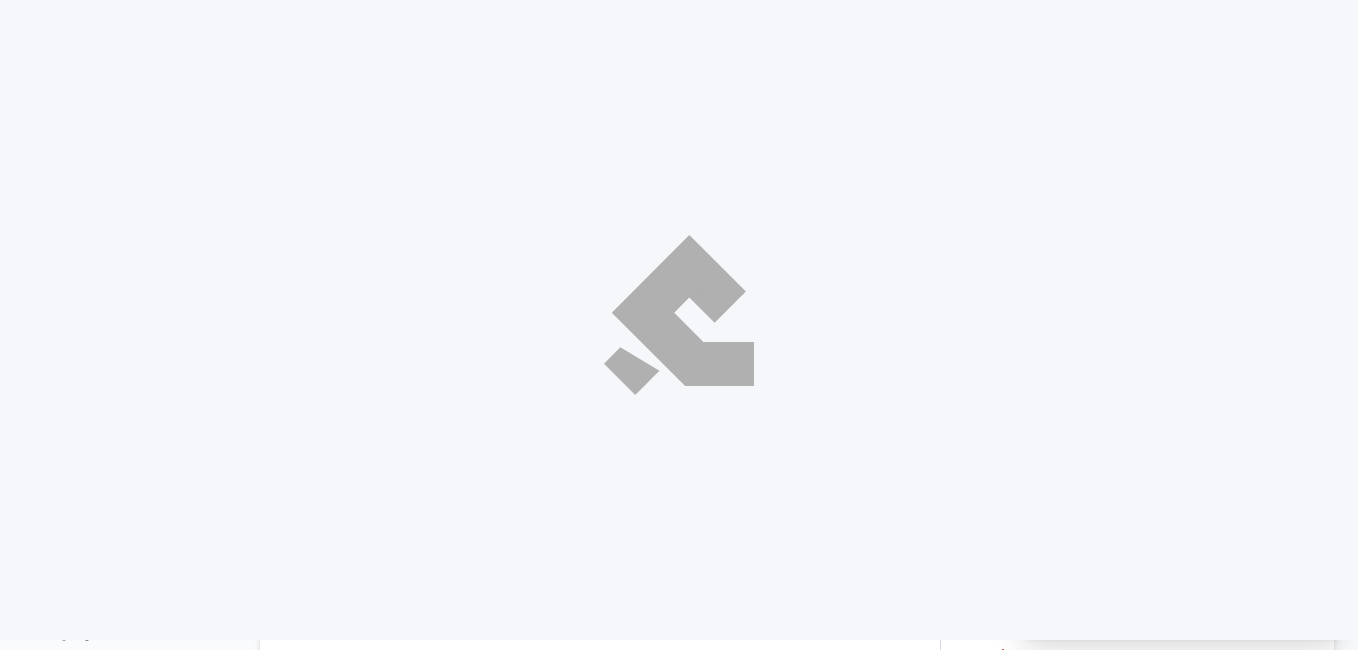 click at bounding box center (679, 315) 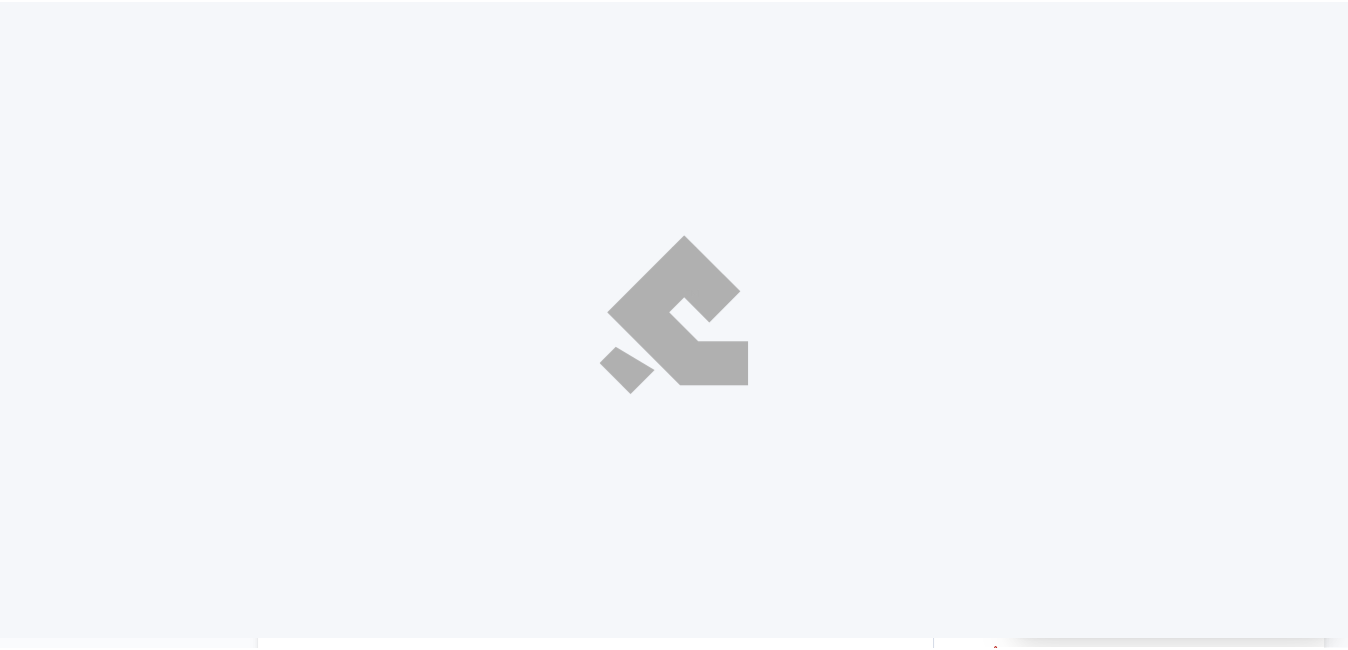scroll, scrollTop: 54, scrollLeft: 0, axis: vertical 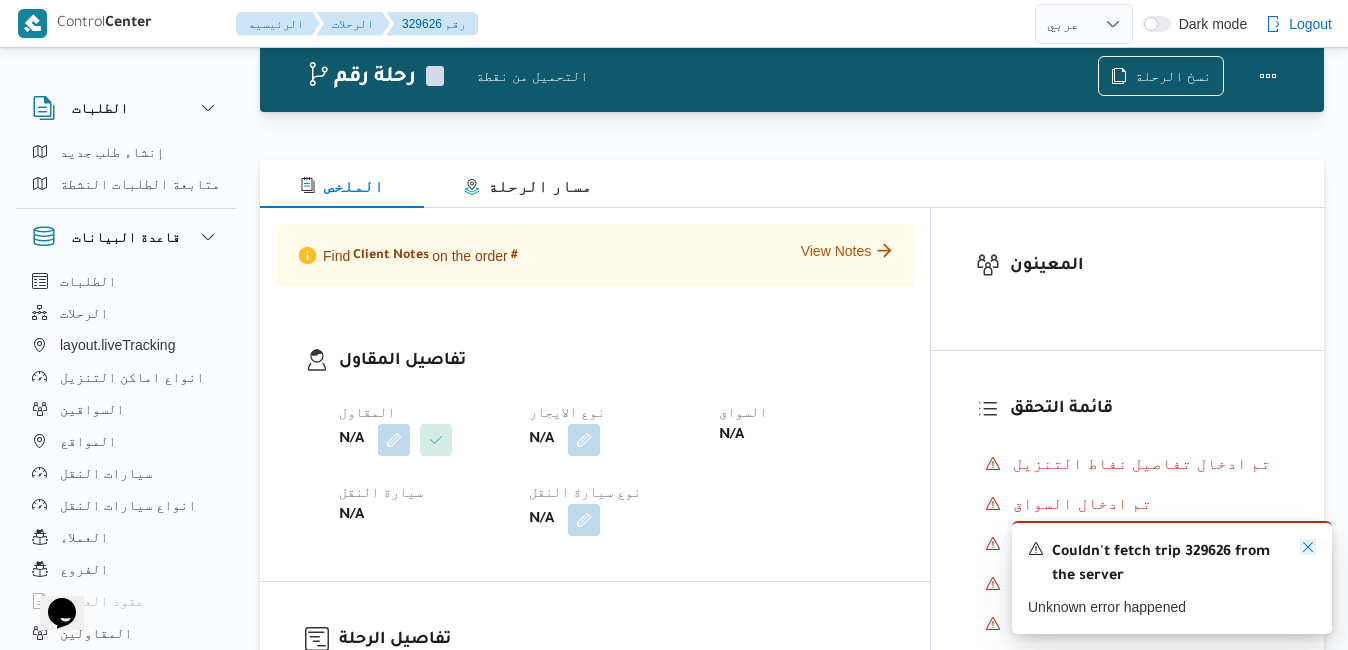 click 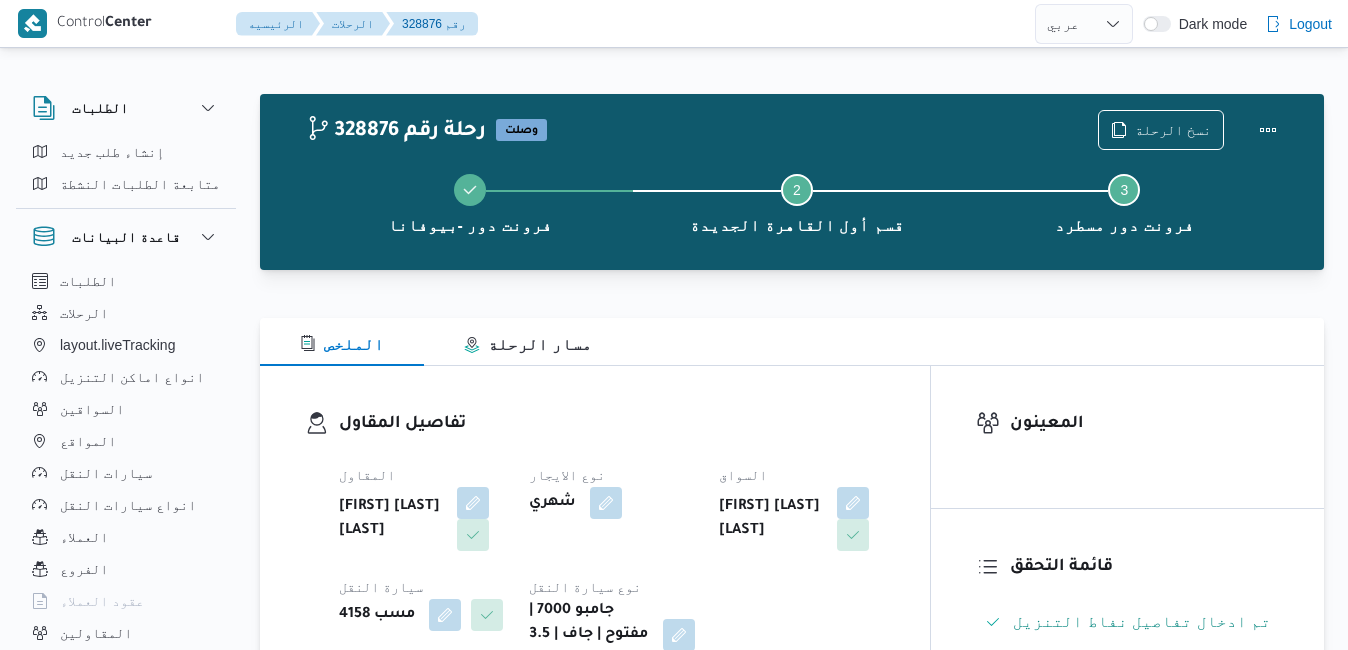 select on "ar" 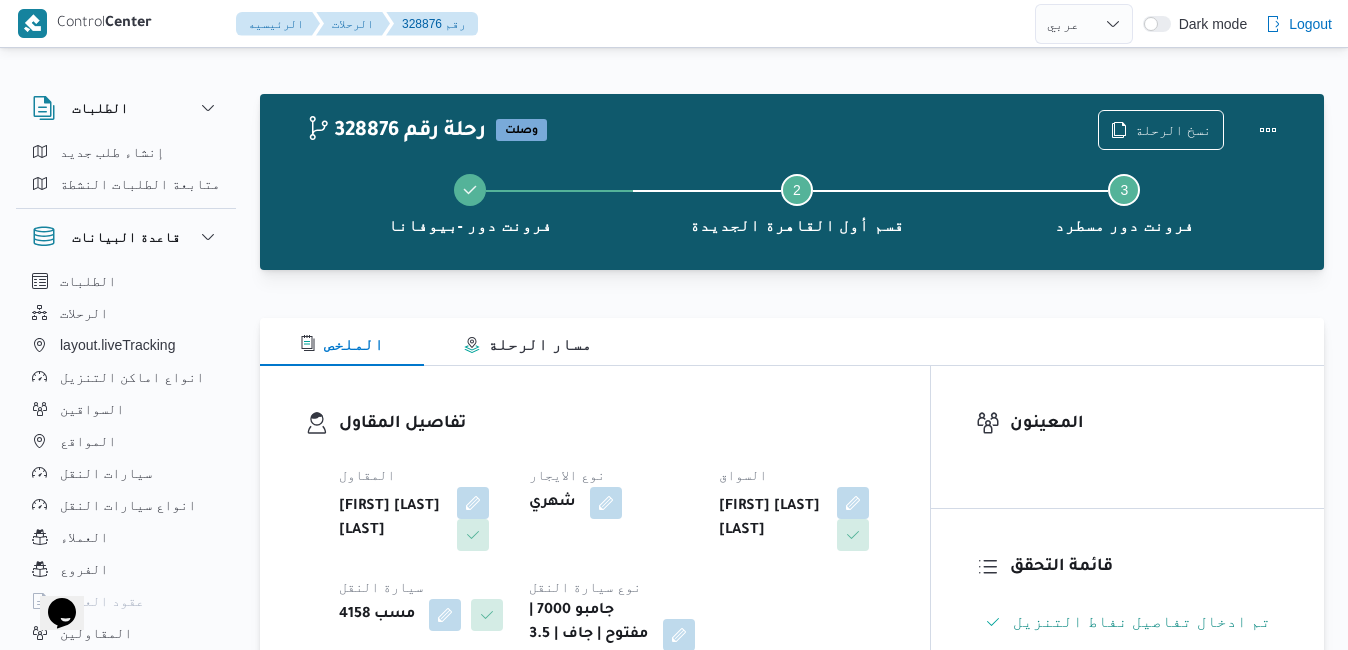 scroll, scrollTop: 1096, scrollLeft: 0, axis: vertical 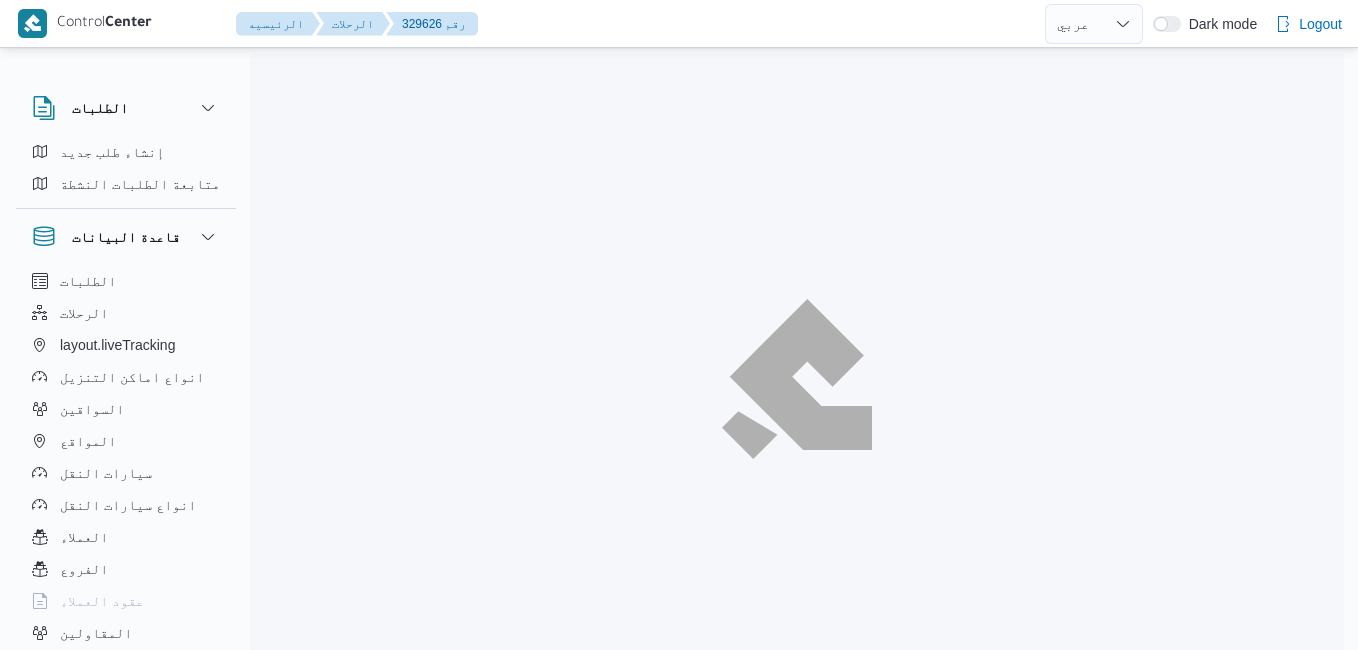 select on "ar" 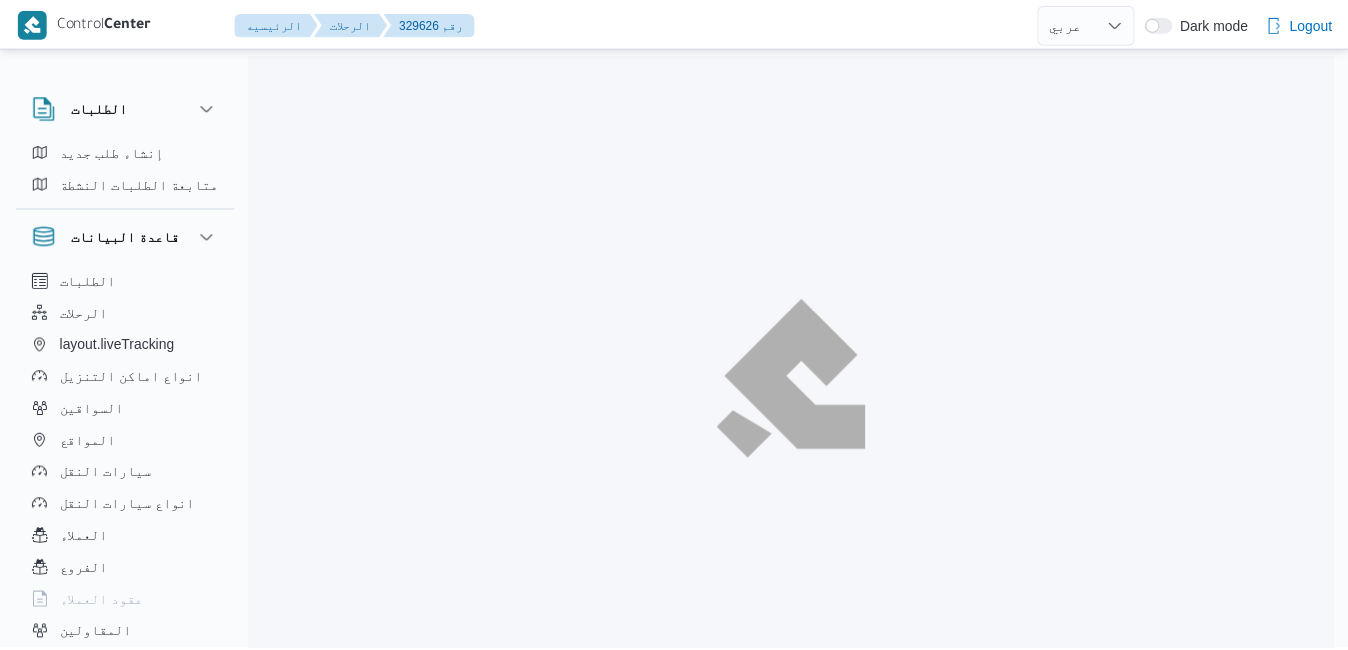 scroll, scrollTop: 54, scrollLeft: 0, axis: vertical 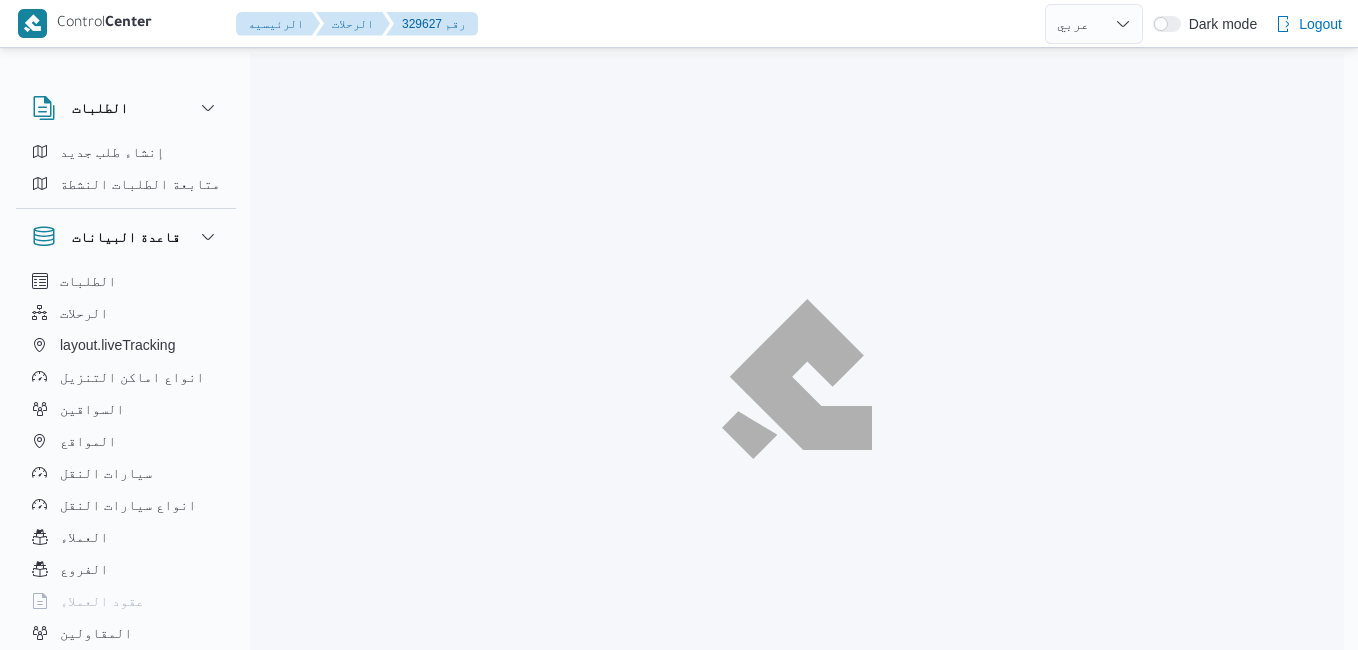 select on "ar" 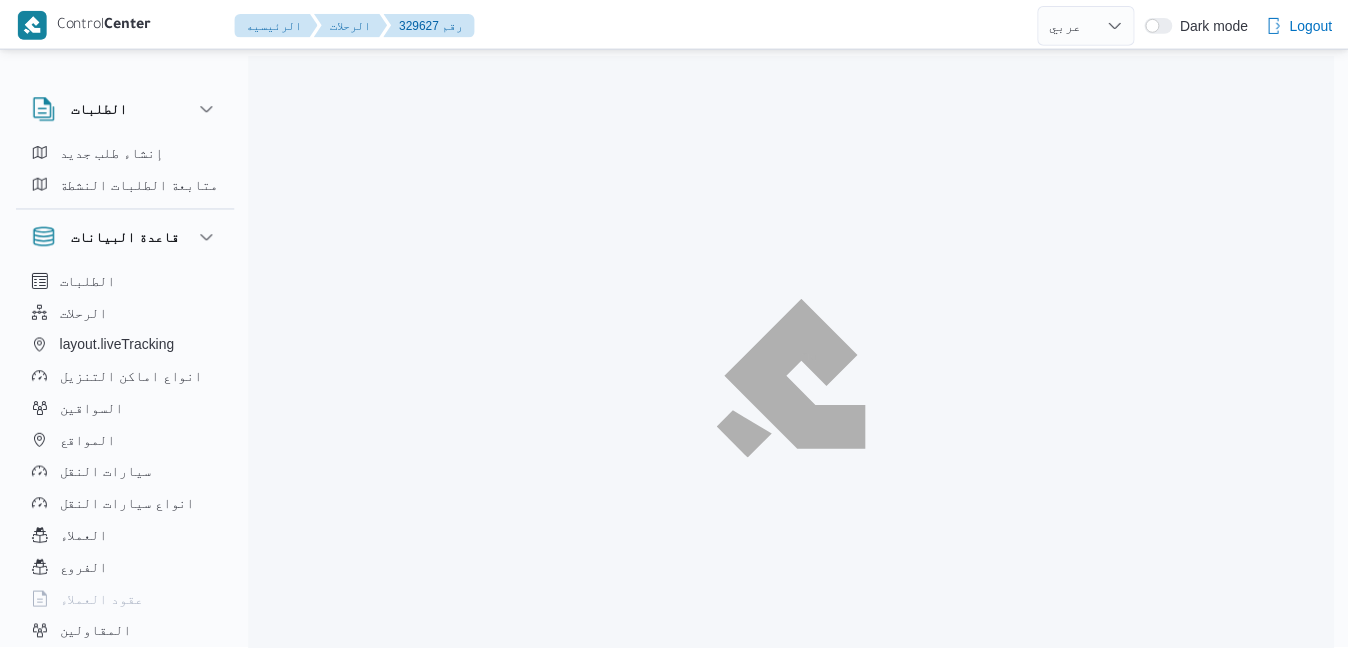 scroll, scrollTop: 0, scrollLeft: 0, axis: both 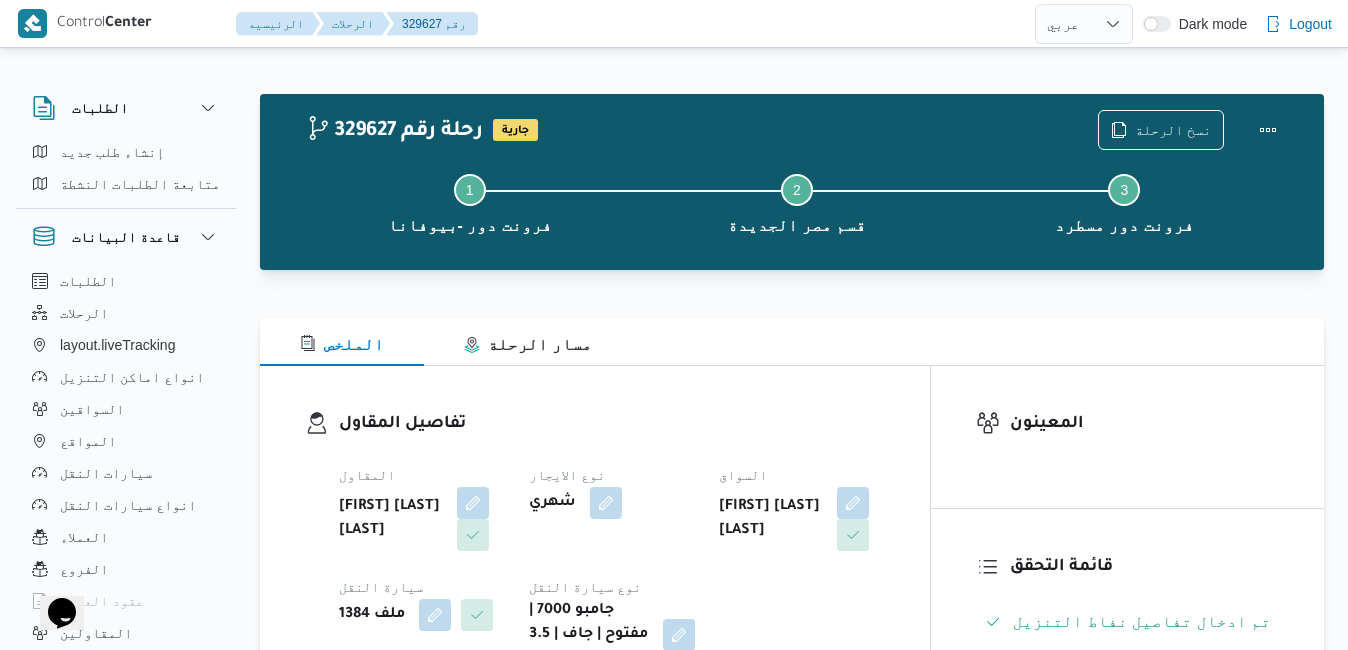 click on "الملخص مسار الرحلة" at bounding box center (792, 342) 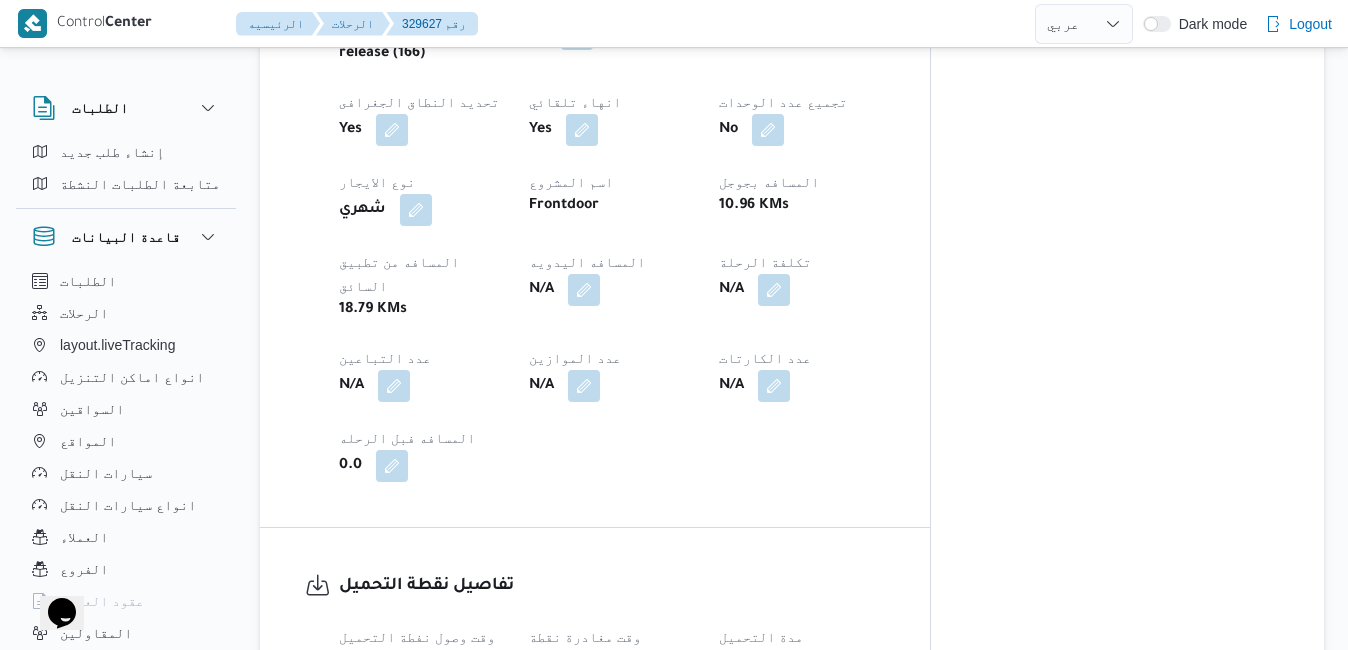 scroll, scrollTop: 1000, scrollLeft: 0, axis: vertical 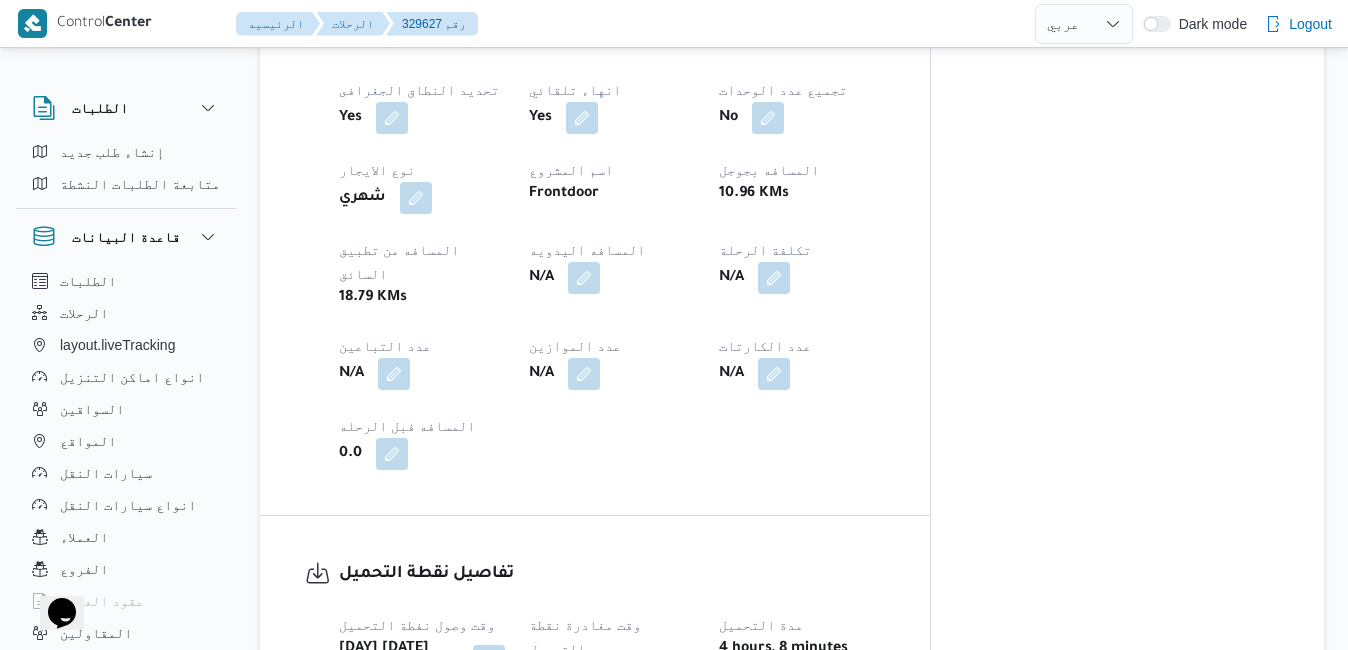 click at bounding box center [679, 684] 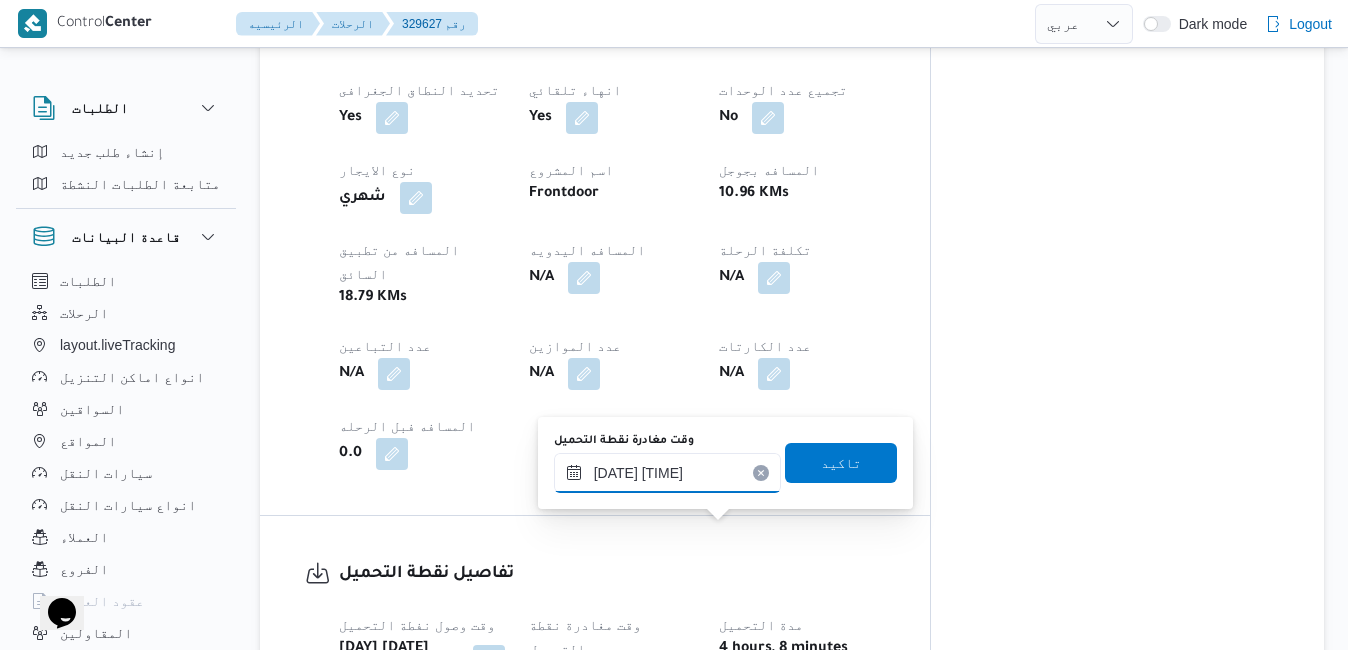 click on "٠٦/٠٨/٢٠٢٥ ١٣:٠٩" at bounding box center (667, 473) 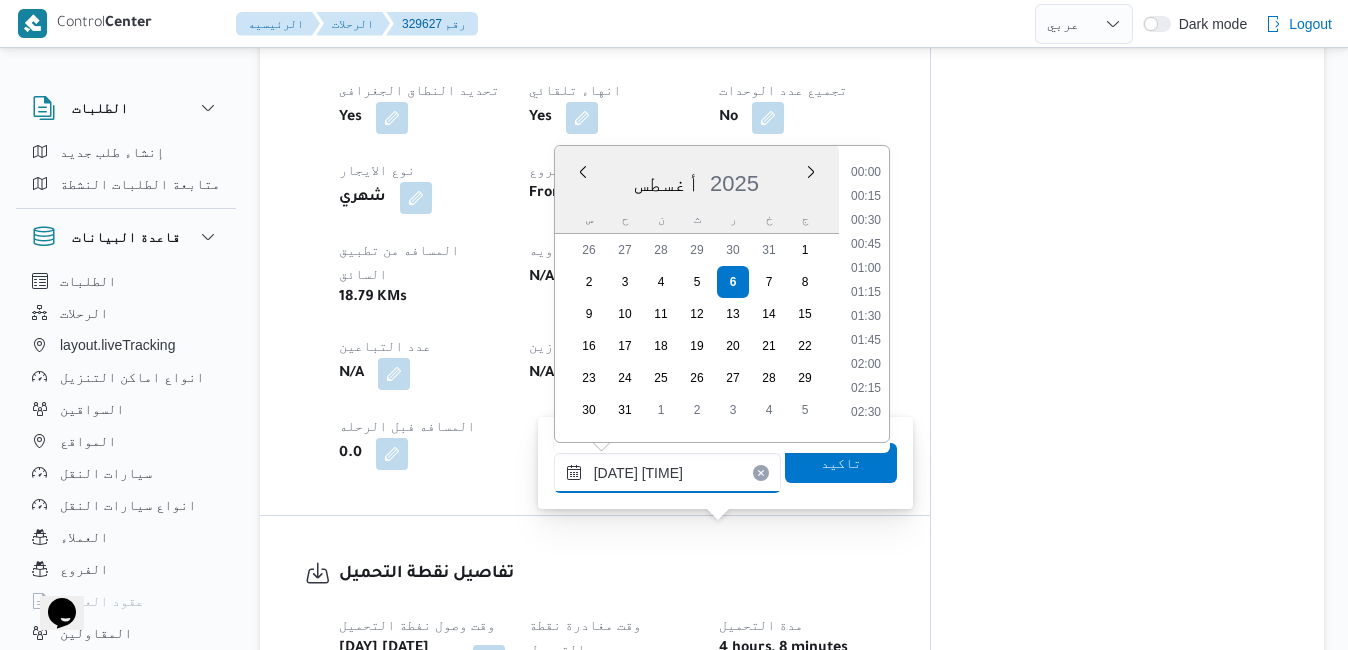 scroll, scrollTop: 1110, scrollLeft: 0, axis: vertical 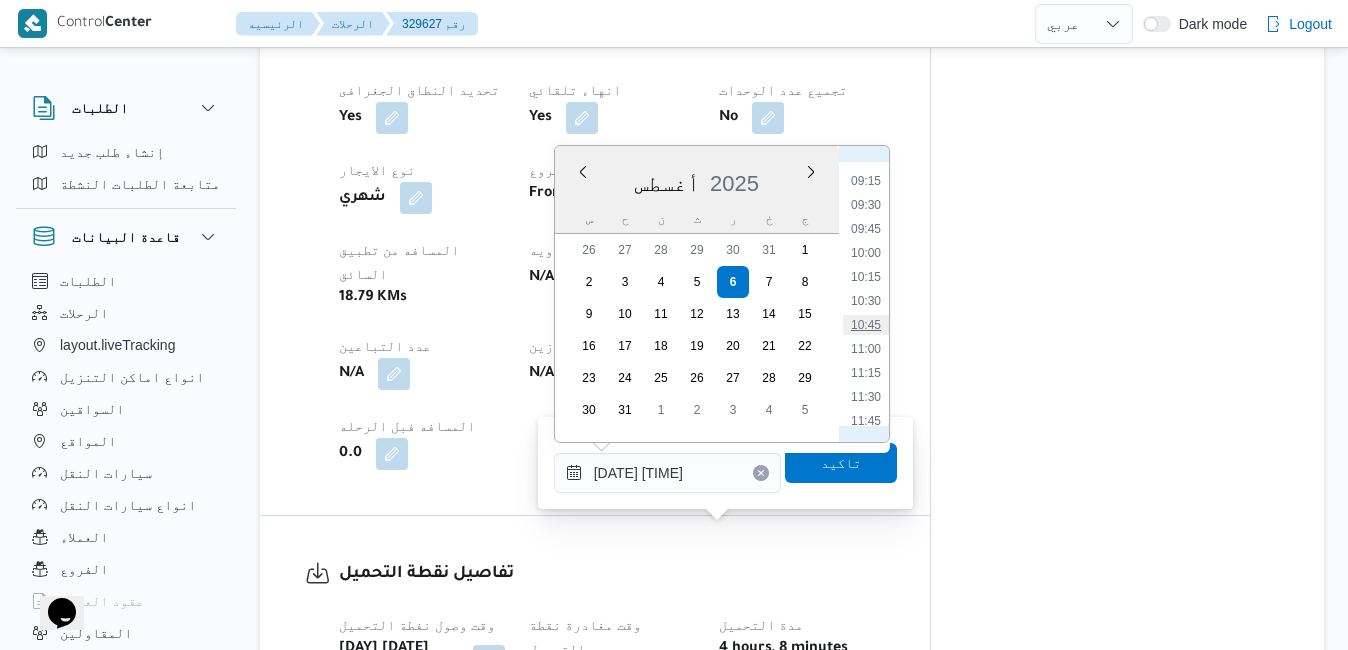 click on "10:45" at bounding box center (866, 325) 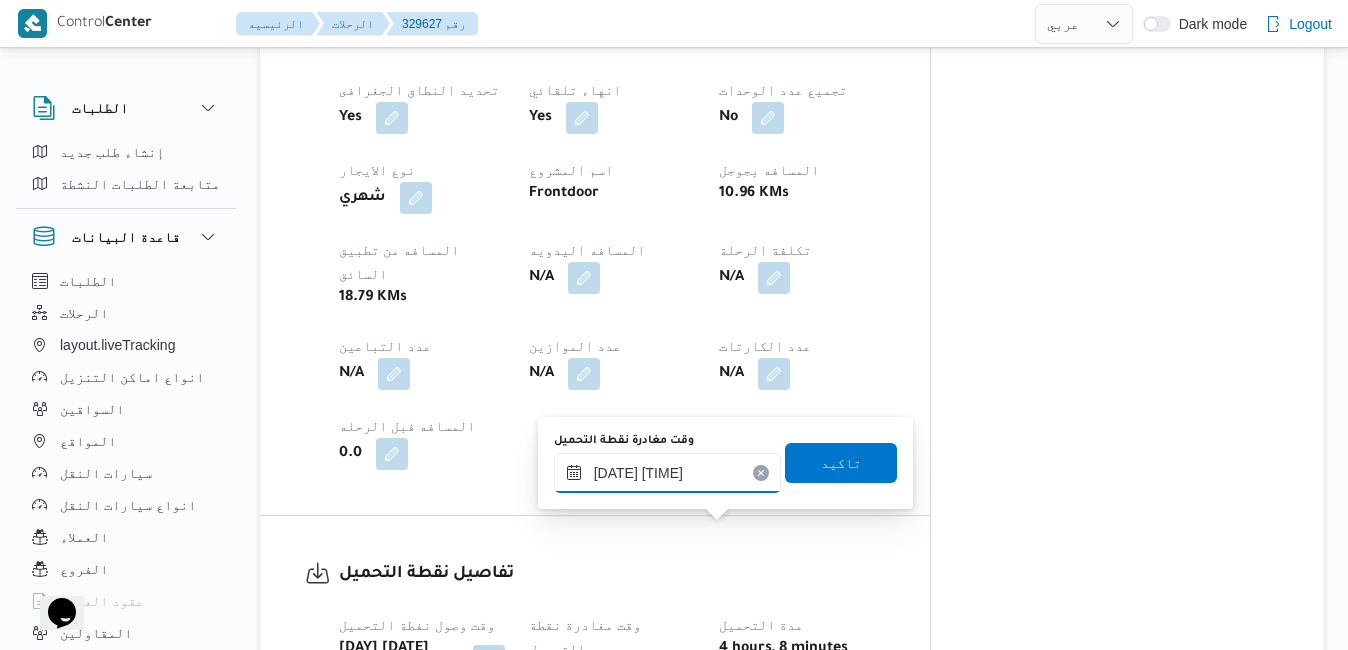 click on "٠٦/٠٨/٢٠٢٥ ١٠:٤٥" at bounding box center (667, 473) 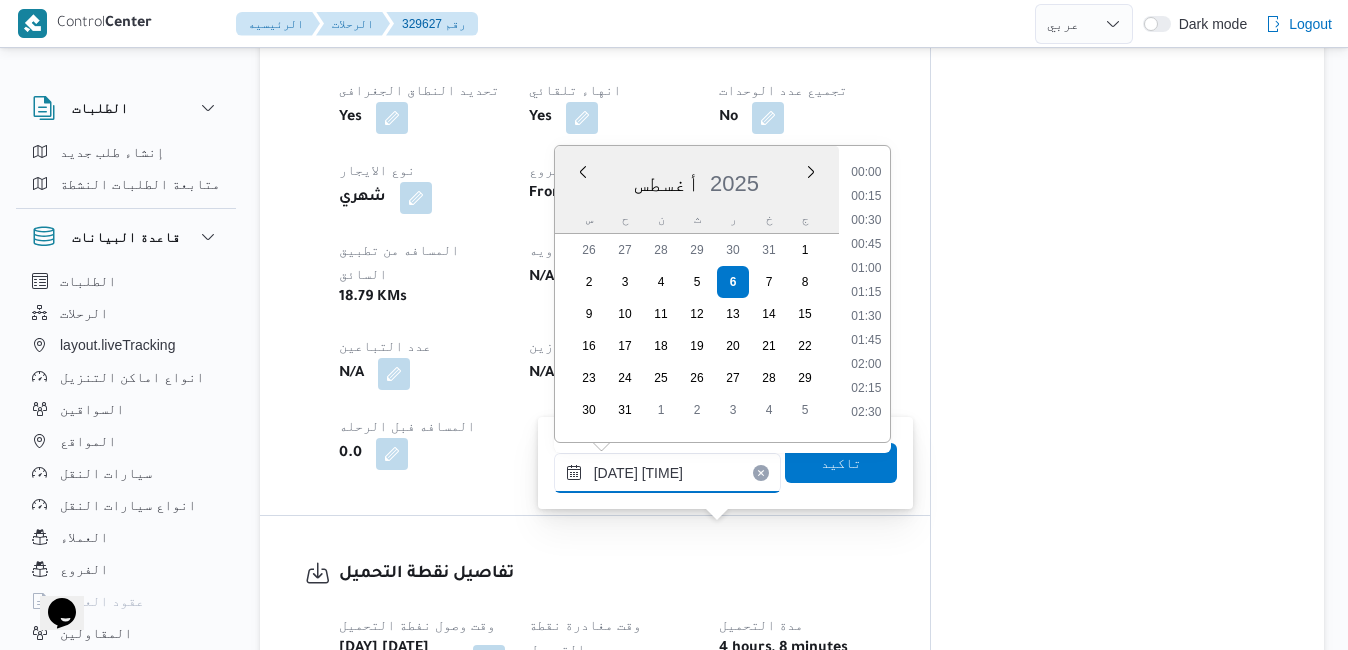 scroll, scrollTop: 894, scrollLeft: 0, axis: vertical 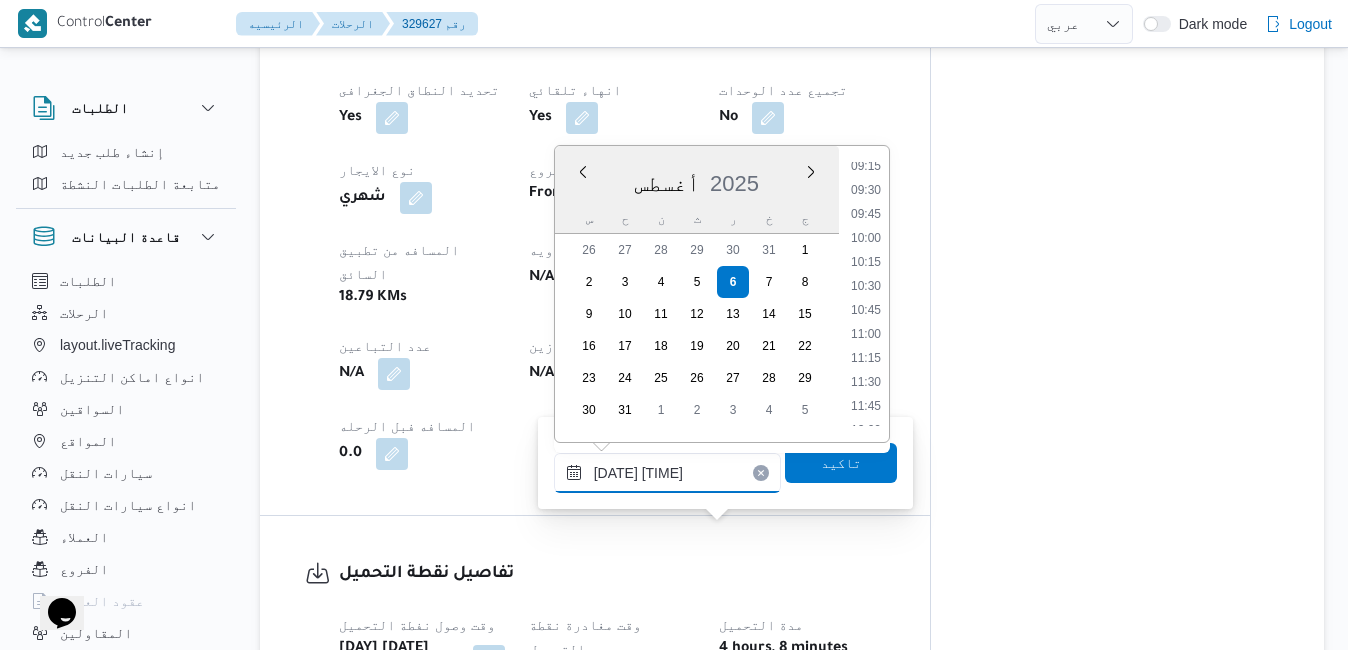 type on "٠٦/٠٨/٢٠٢٥ ١٠:40" 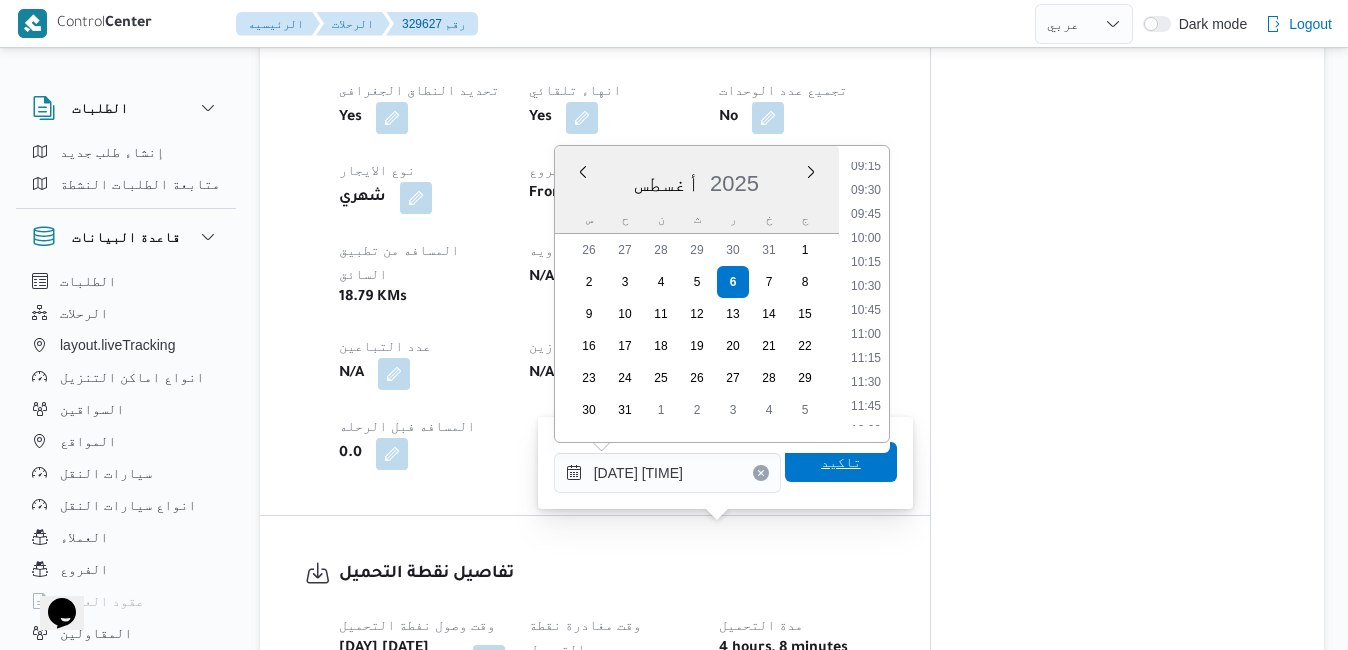 click on "تاكيد" at bounding box center (841, 462) 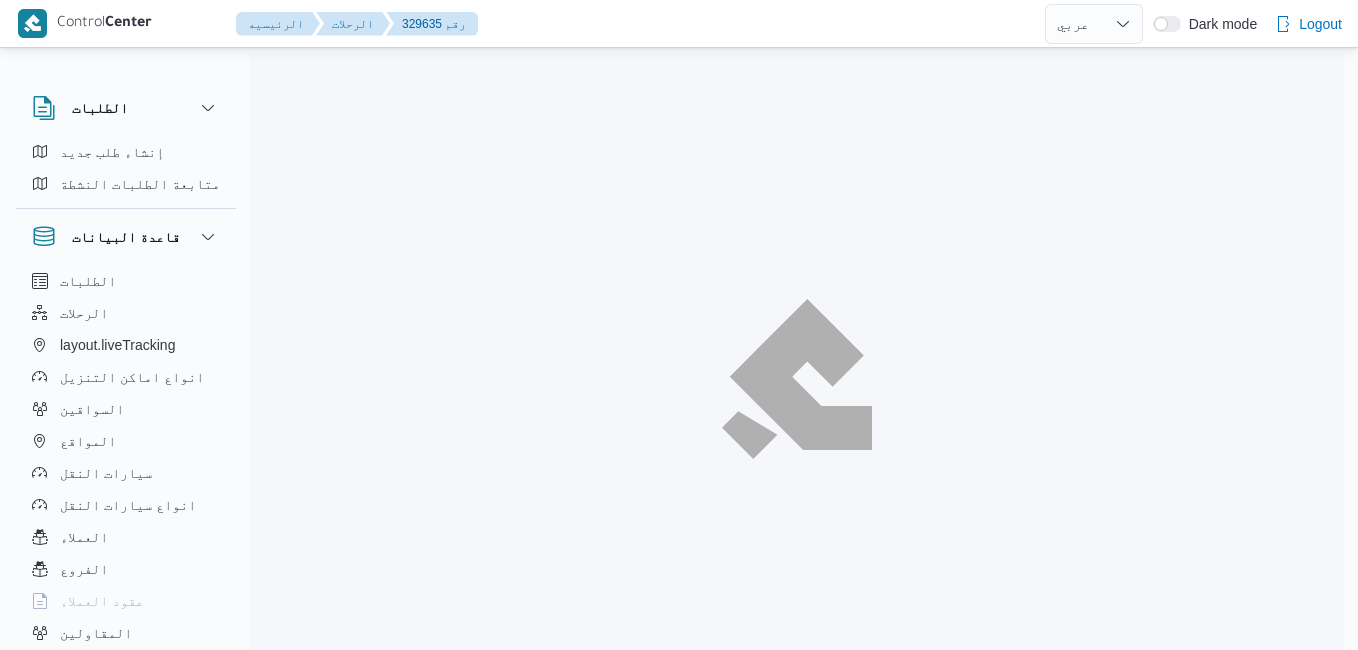 select on "ar" 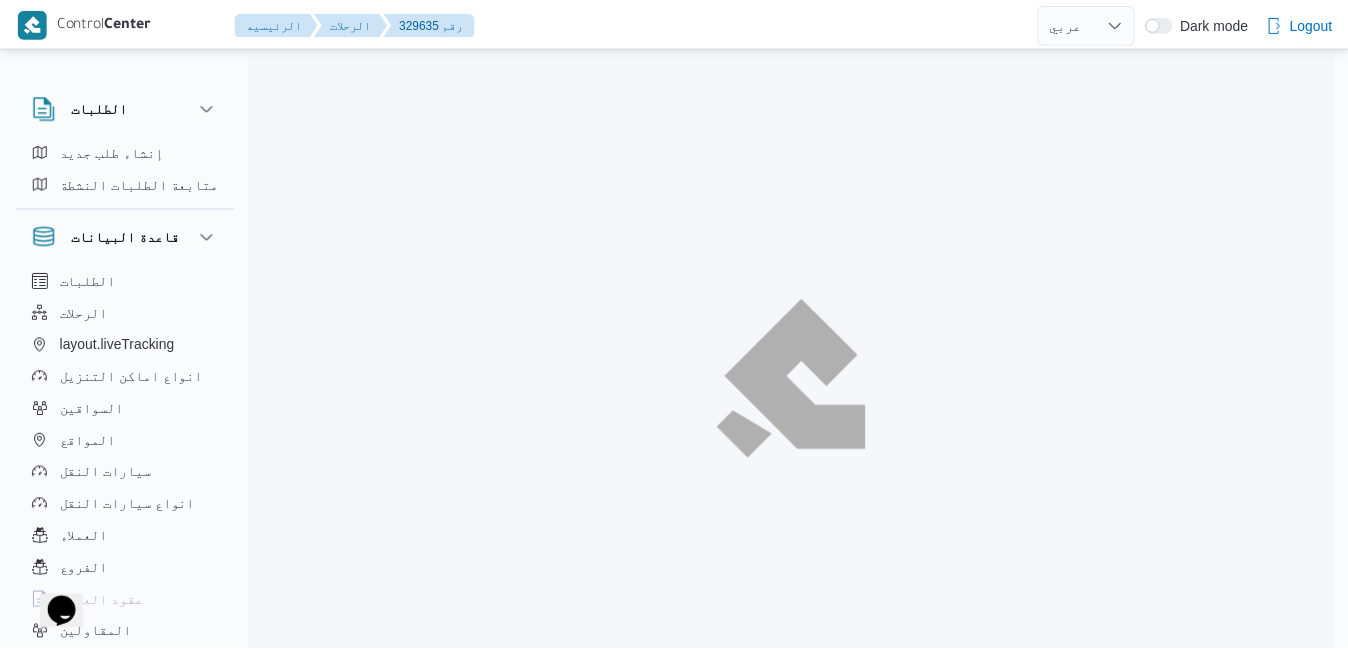 scroll, scrollTop: 0, scrollLeft: 0, axis: both 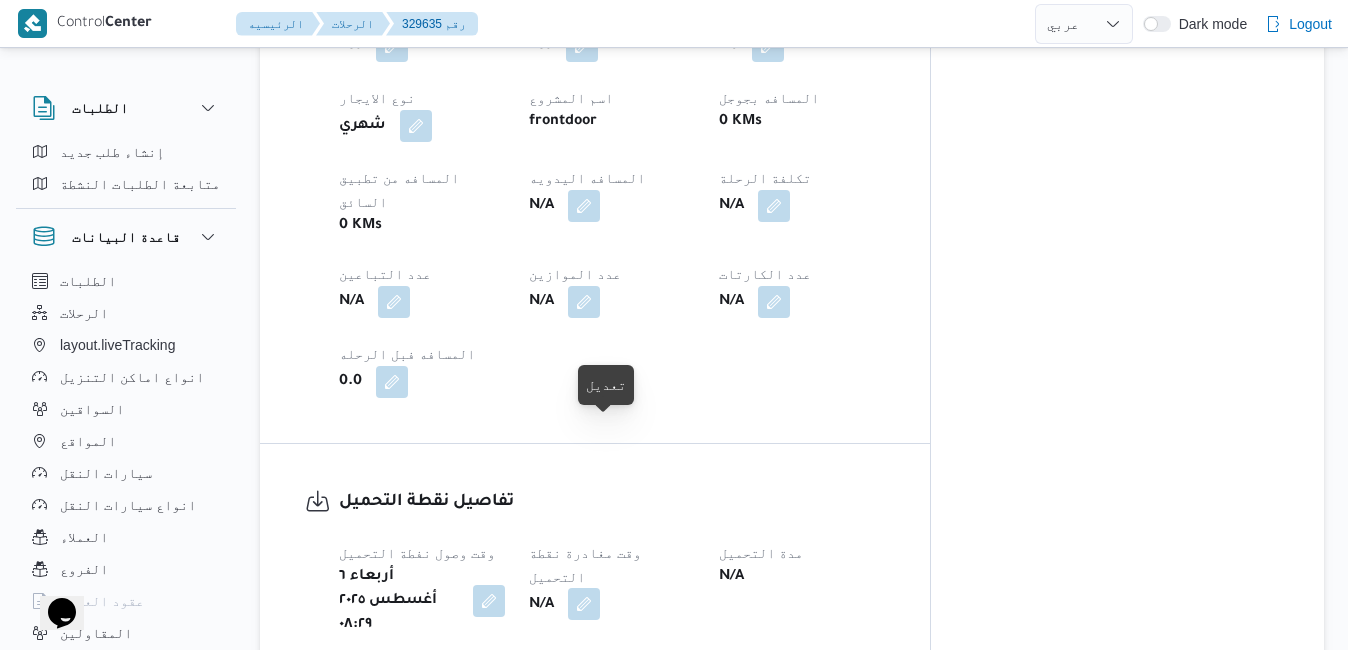 click at bounding box center (584, 604) 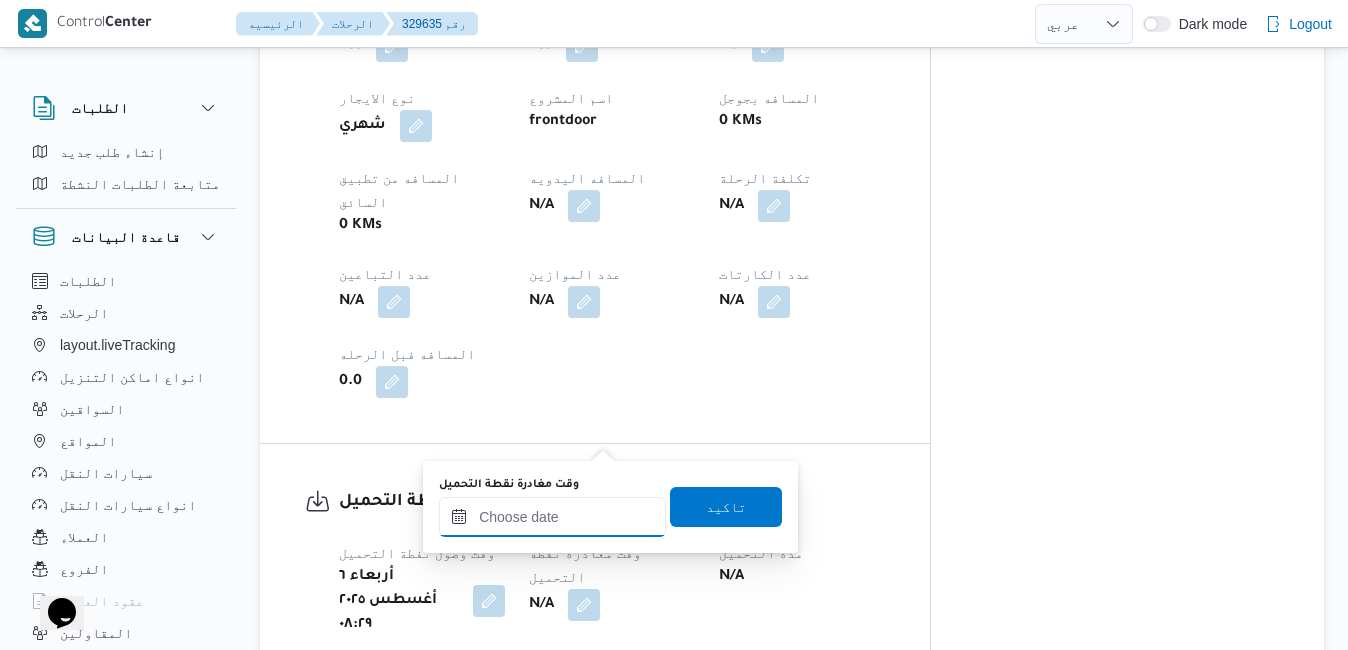 click on "وقت مغادرة نقطة التحميل" at bounding box center (552, 517) 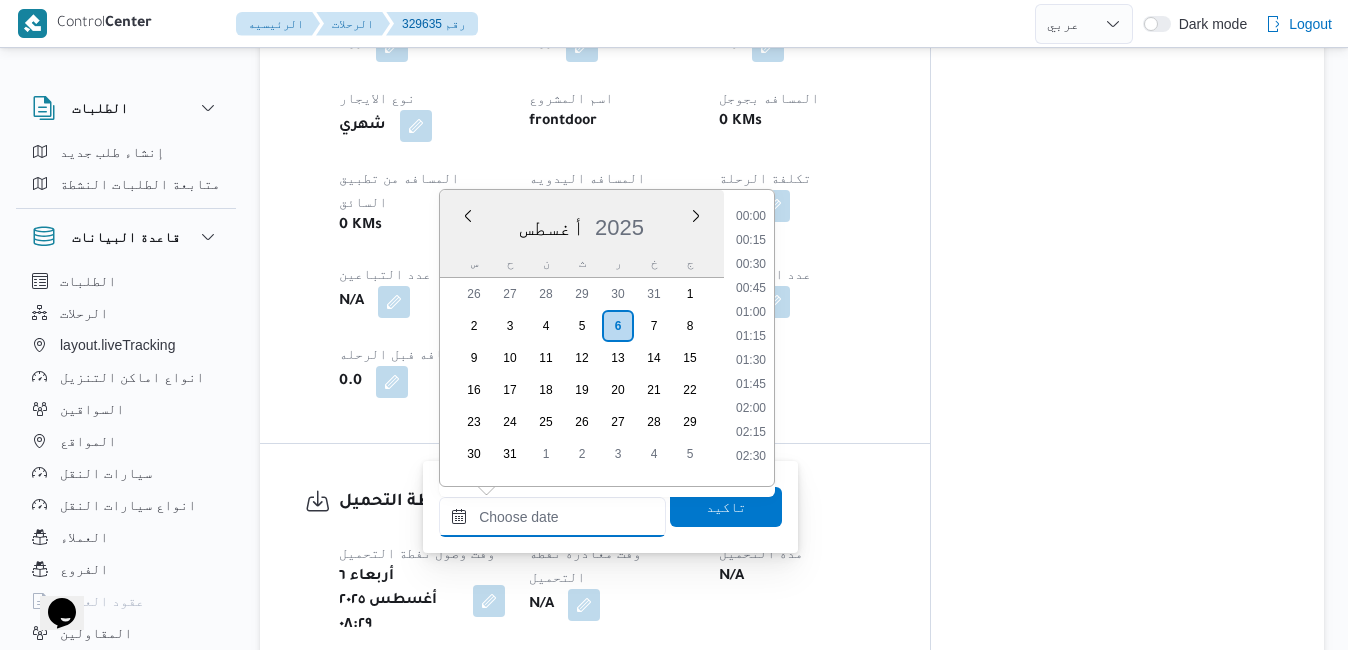 scroll, scrollTop: 1326, scrollLeft: 0, axis: vertical 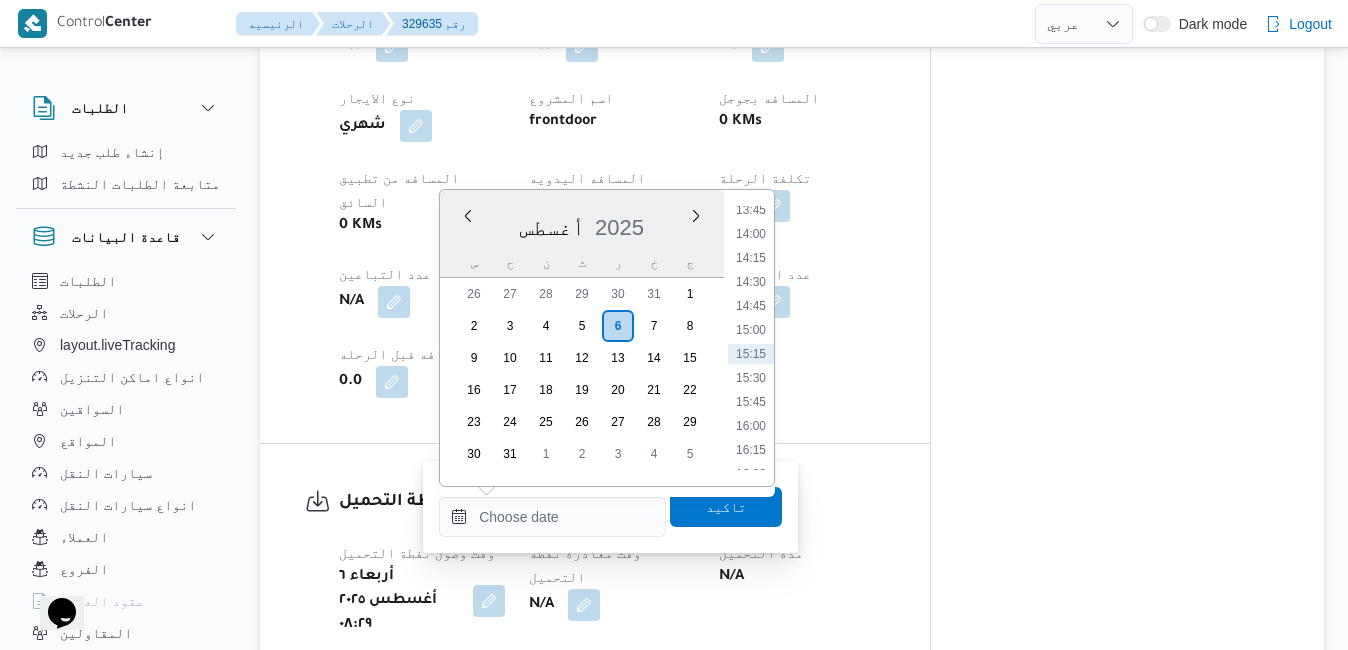 click on "أغسطس 2025" at bounding box center [582, 223] 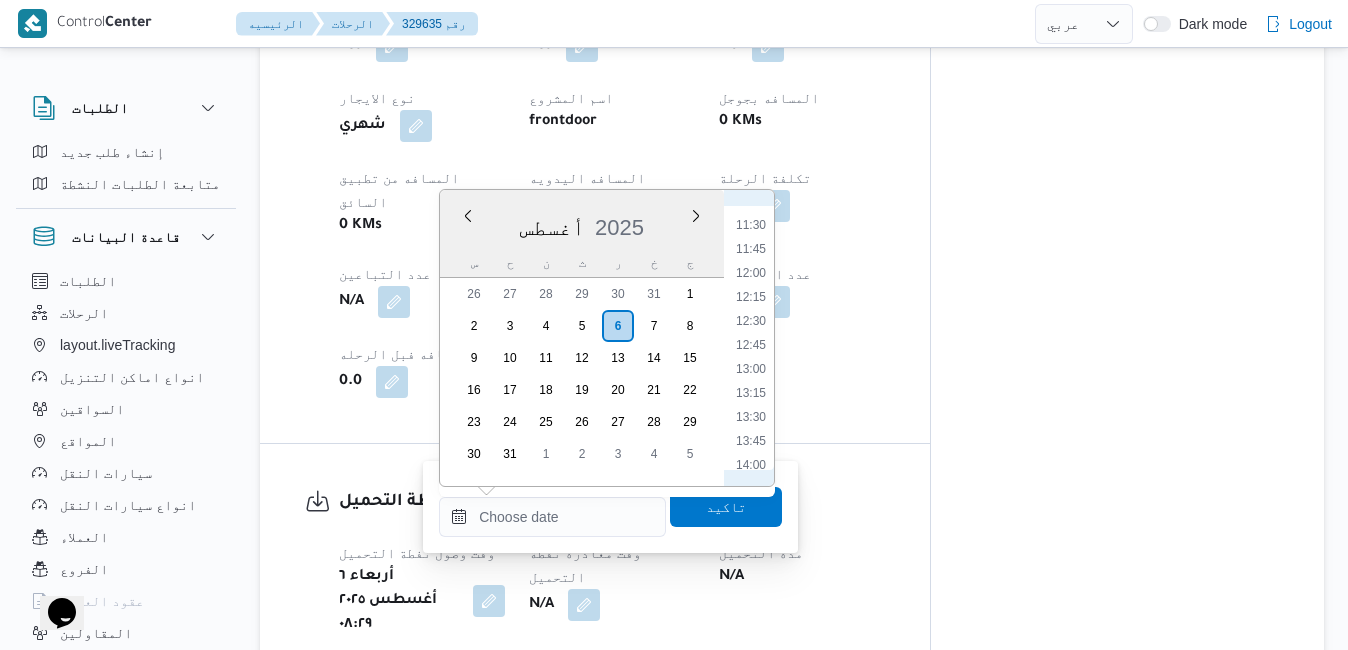 scroll, scrollTop: 864, scrollLeft: 0, axis: vertical 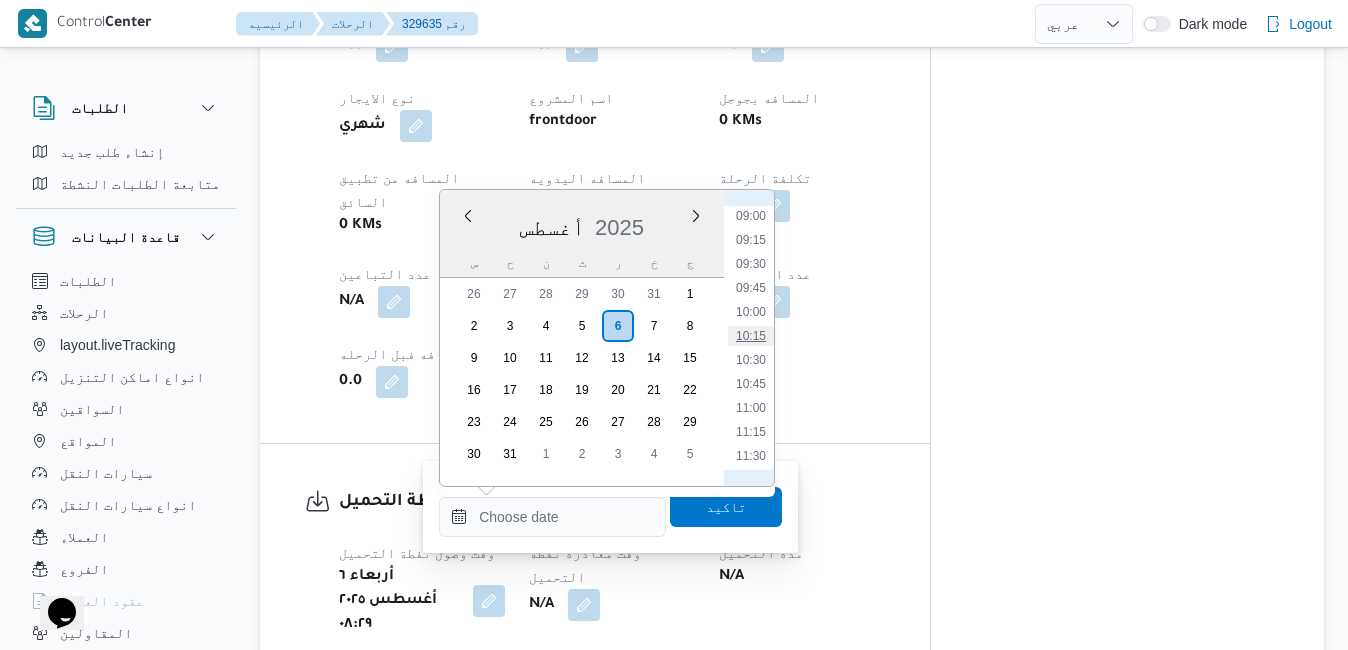 click on "10:15" at bounding box center (751, 336) 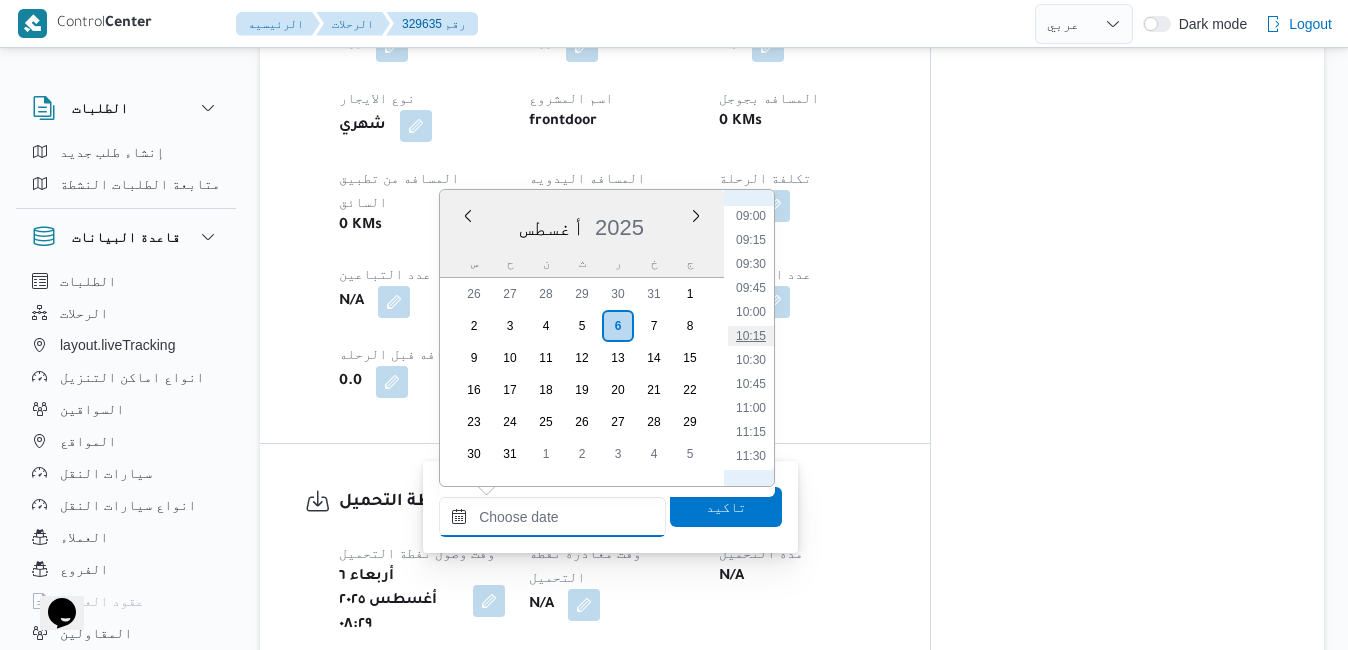 type on "٠٦/٠٨/٢٠٢٥ ١٠:١٥" 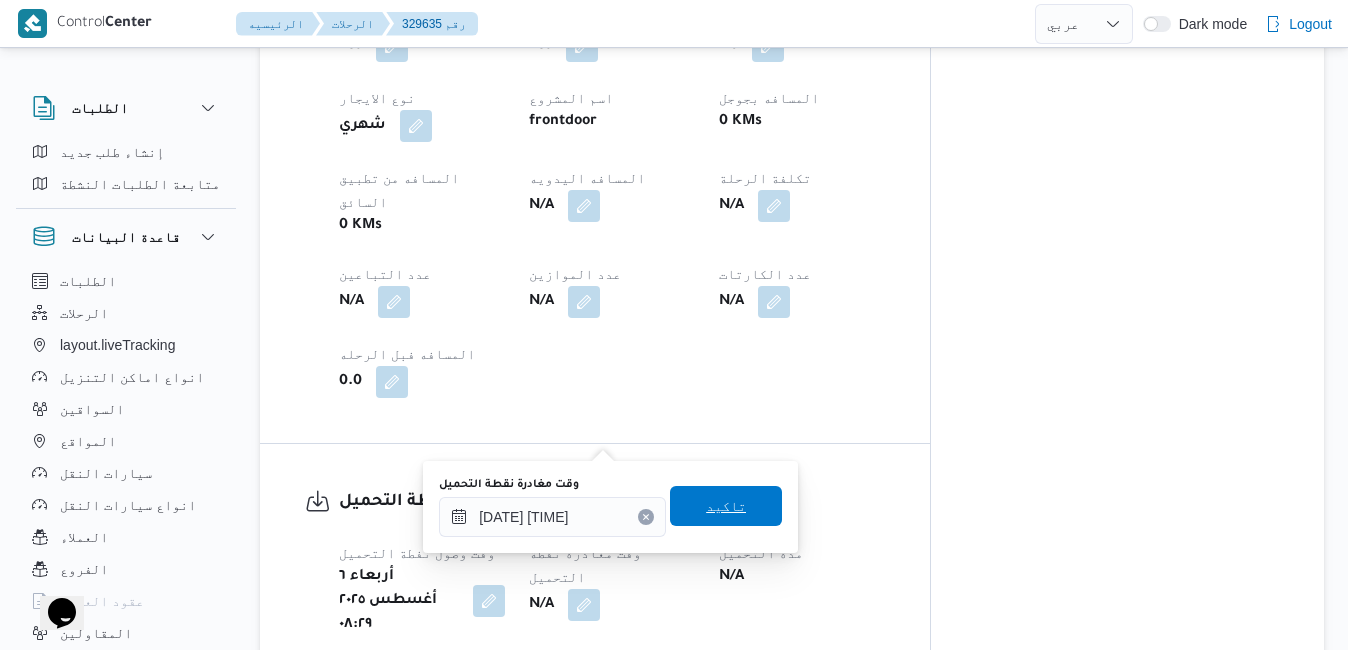 click on "تاكيد" at bounding box center (726, 506) 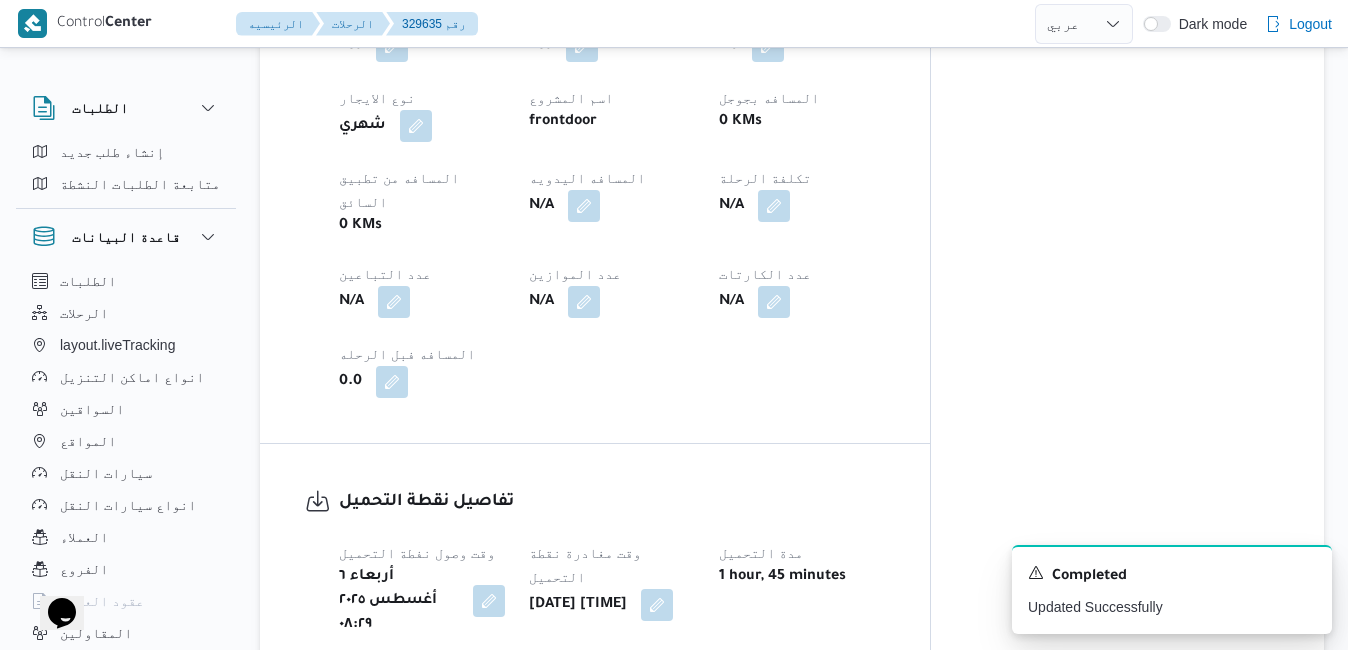 click on "المعينون قائمة التحقق تم ادخال تفاصيل نفاط التنزيل تم ادخال السواق تم ادخال السيارة ملحقات نقطة التحميل ملحقات نقاط التنزيل البيانات المؤكدة" at bounding box center [1127, 64] 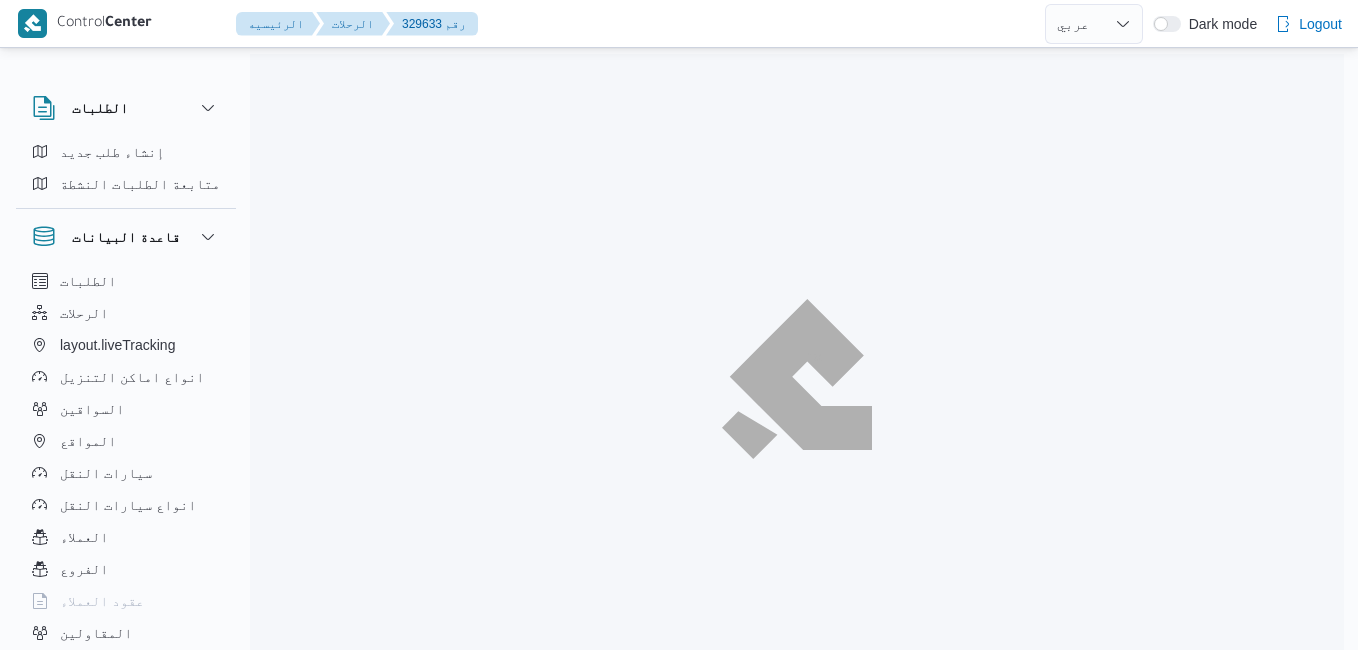 select on "ar" 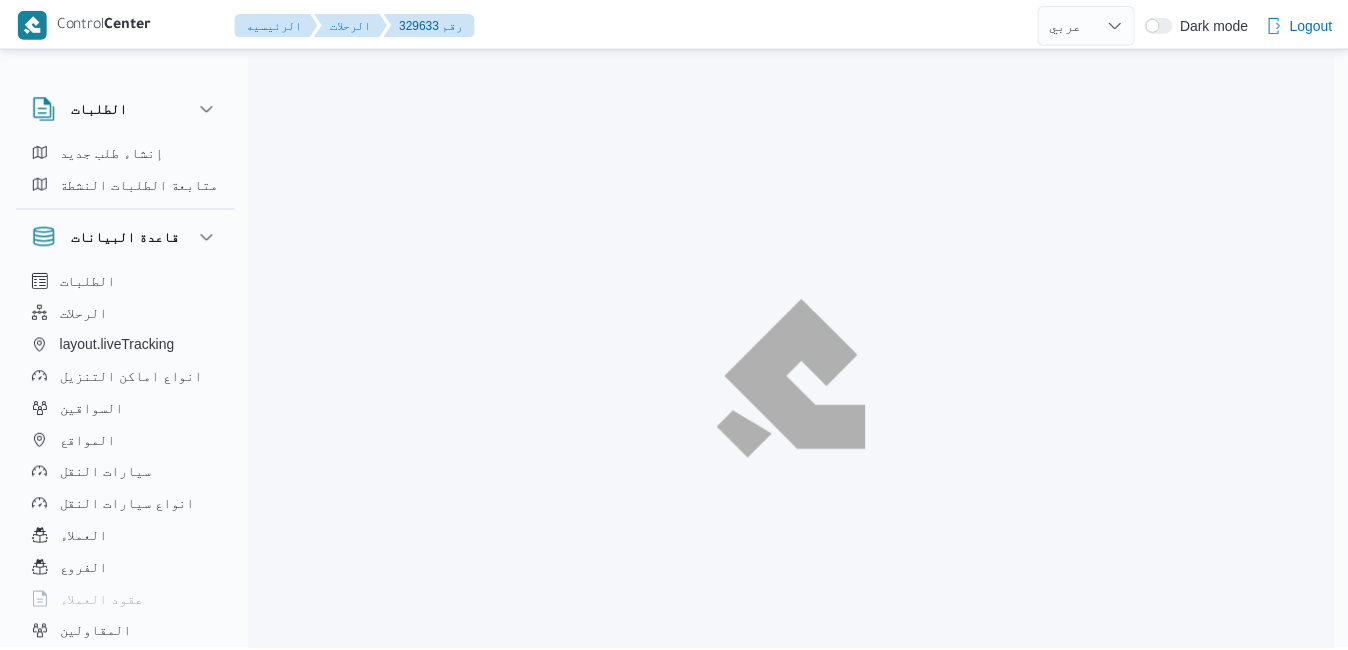 scroll, scrollTop: 0, scrollLeft: 0, axis: both 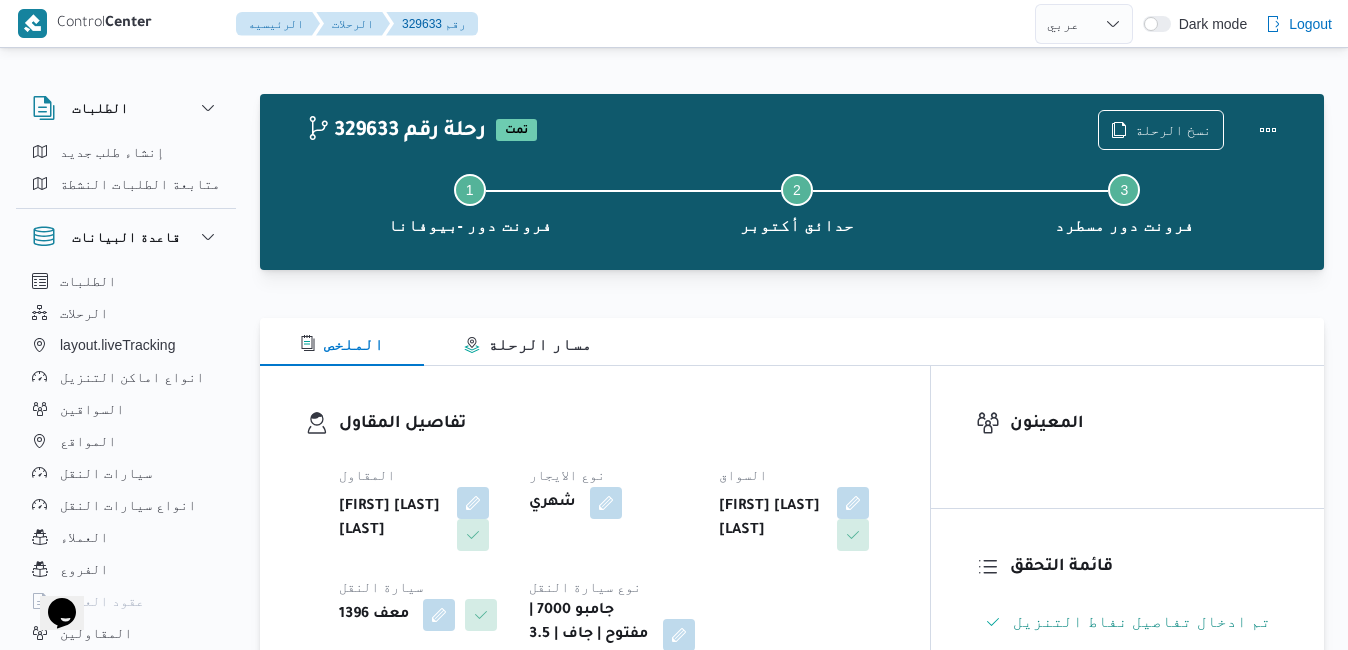 click on "الملخص مسار الرحلة" at bounding box center [792, 342] 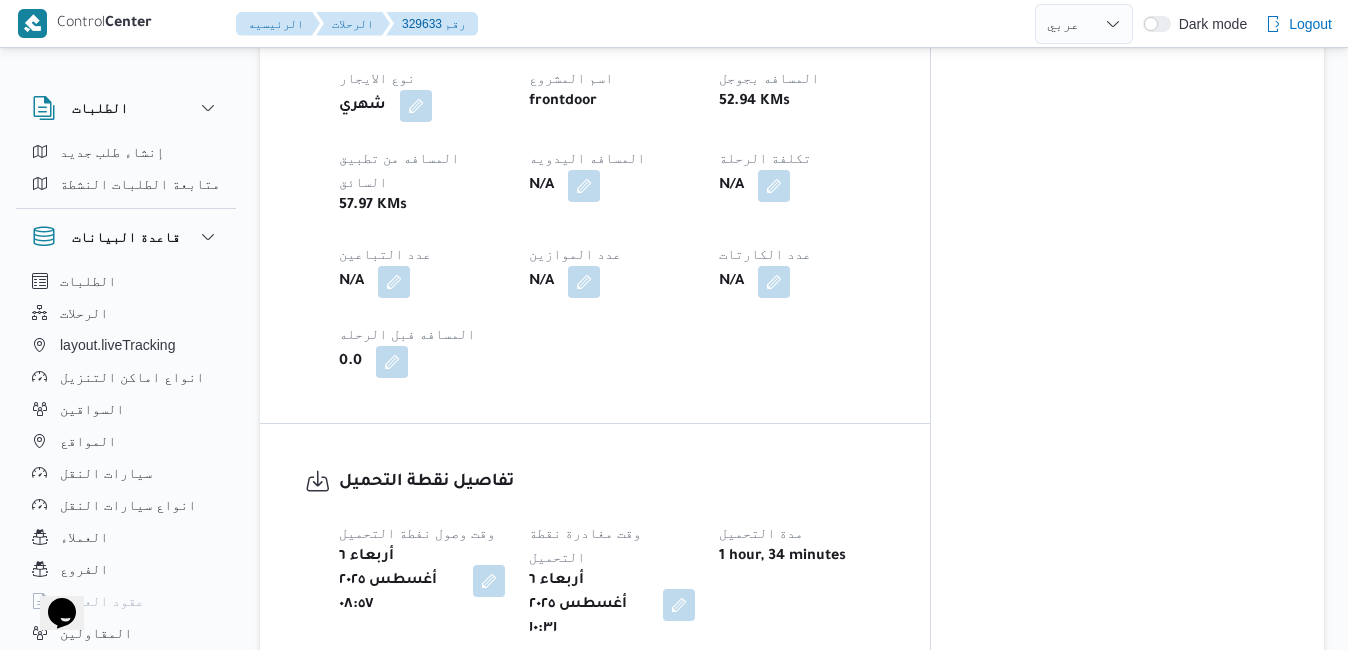 scroll, scrollTop: 1120, scrollLeft: 0, axis: vertical 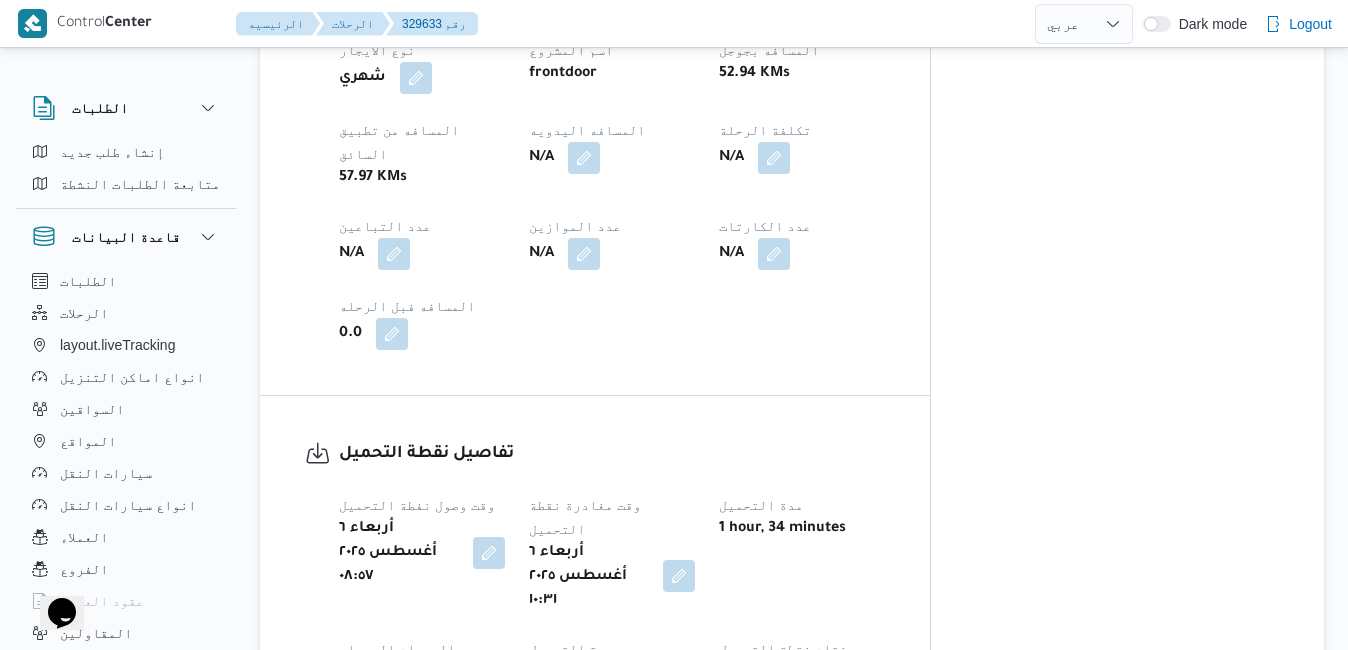 click at bounding box center (679, 576) 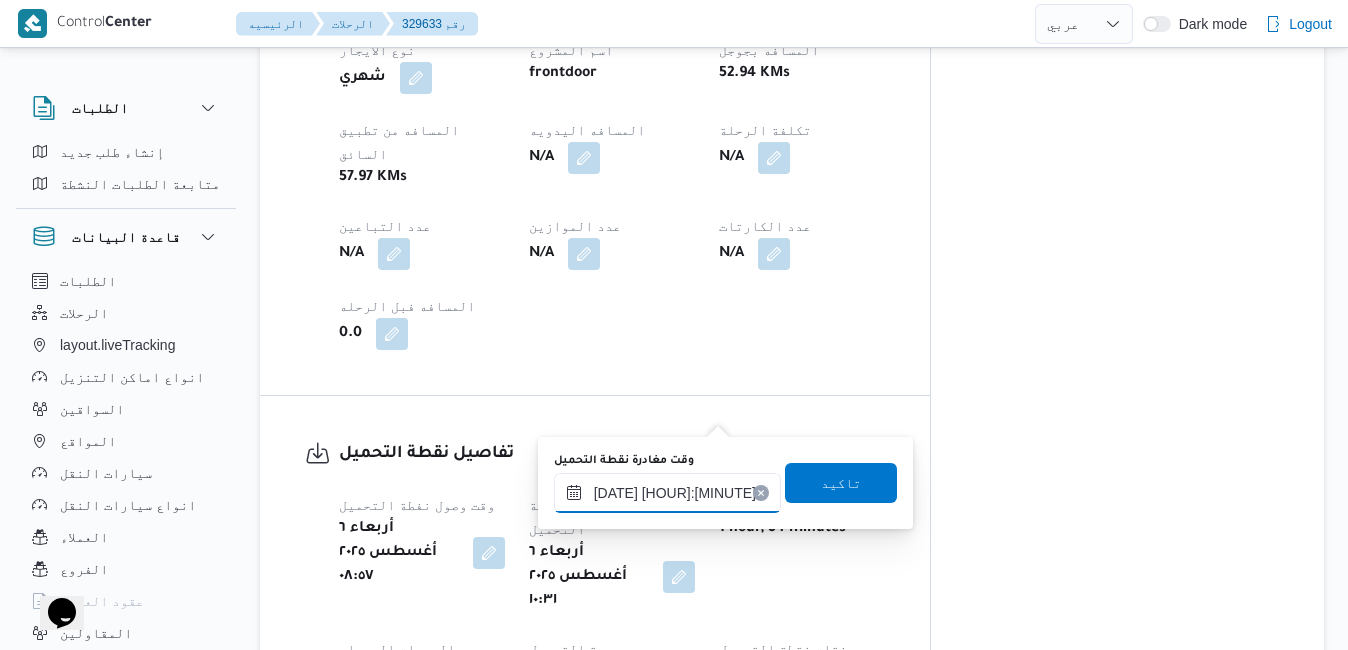 click on "[DATE] [HOUR]:[MINUTE]" at bounding box center (667, 493) 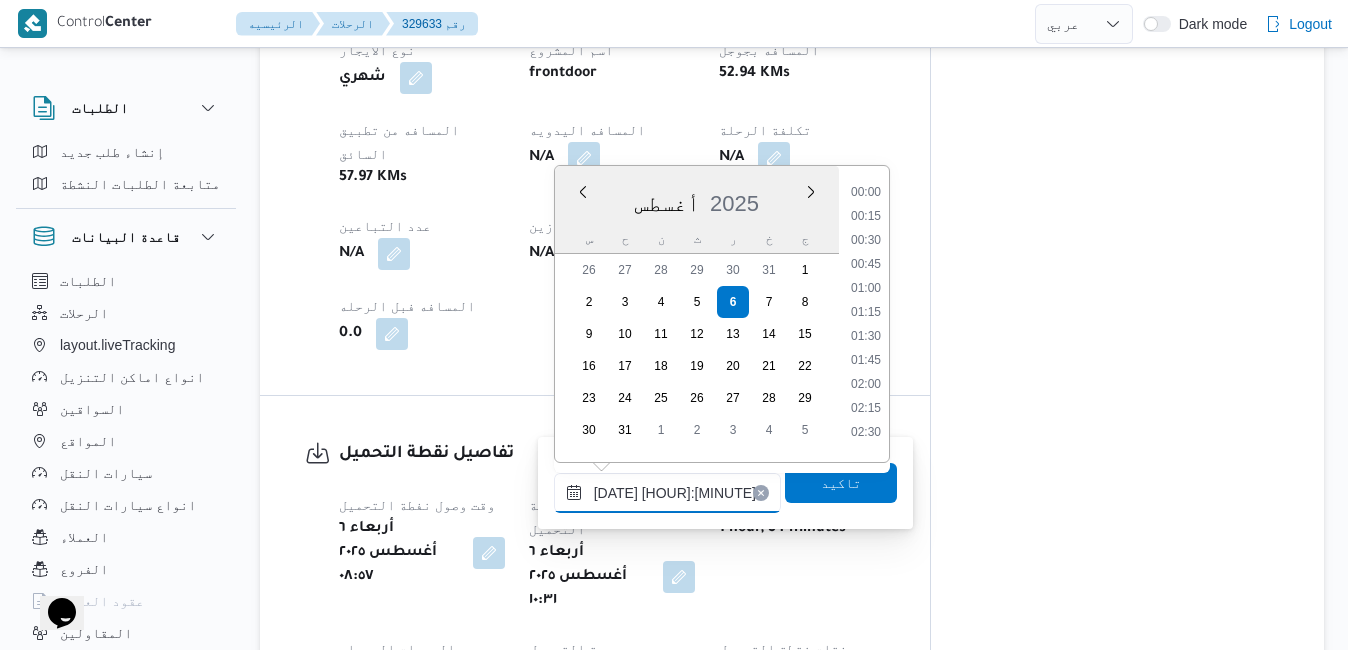 scroll, scrollTop: 870, scrollLeft: 0, axis: vertical 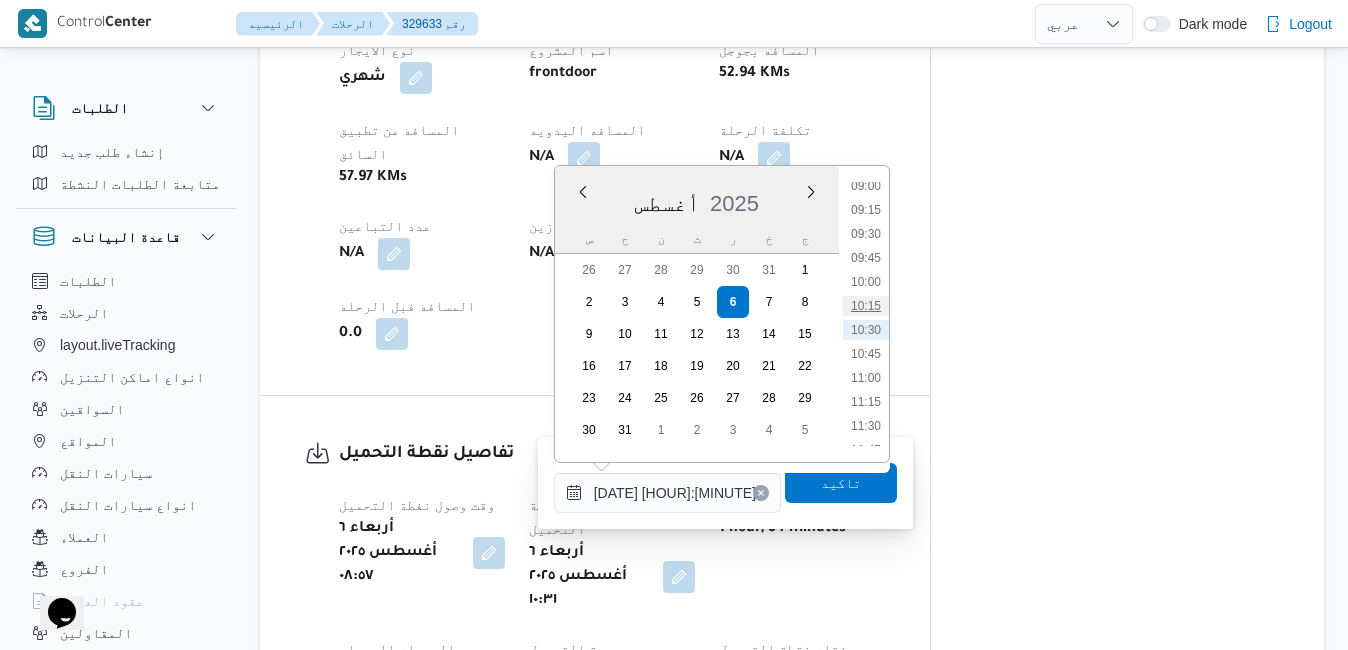 click on "10:15" at bounding box center [866, 306] 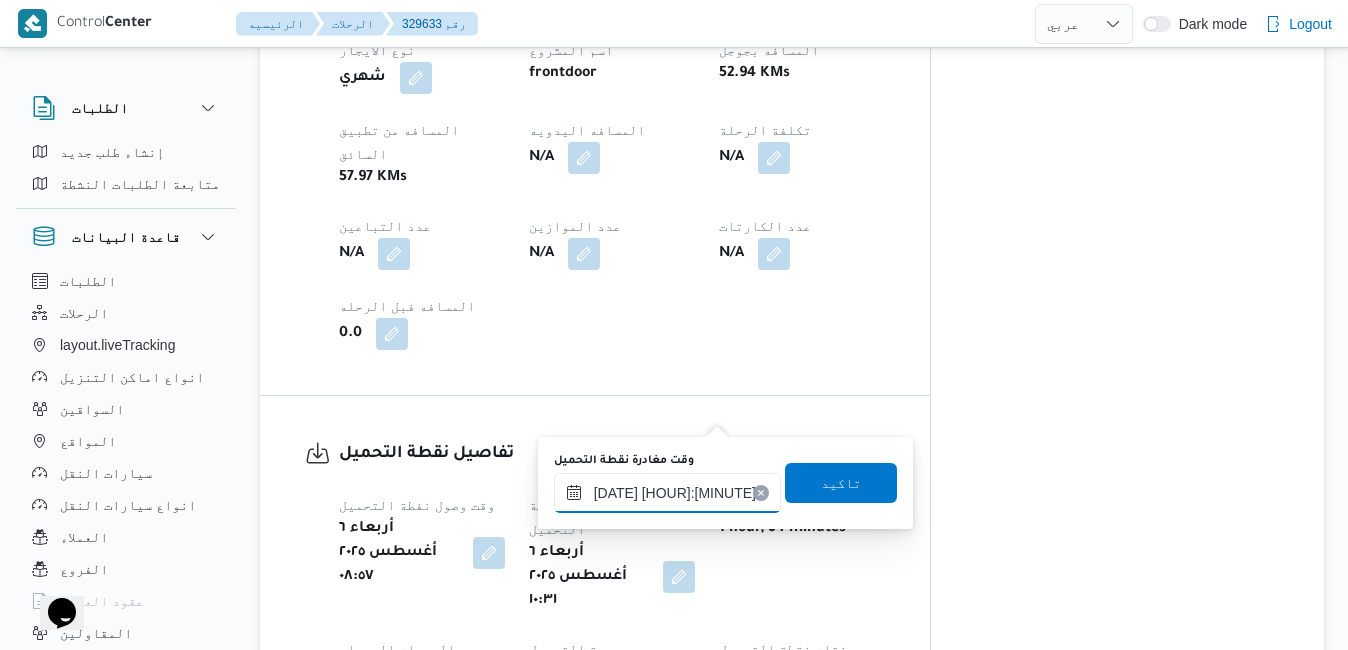 click on "٠٦/٠٨/٢٠٢٥ ١٠:١٥" at bounding box center [667, 493] 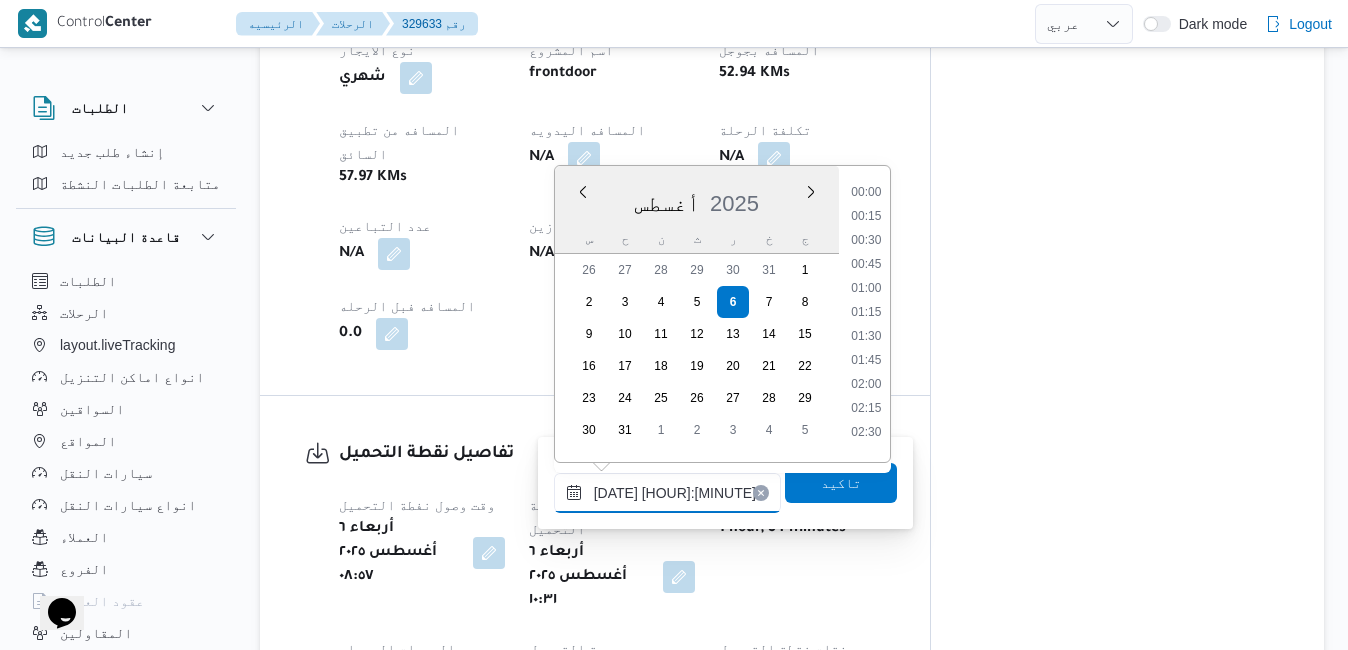 click on "٠٦/٠٨/٢٠٢٥ ١٠:١٥" at bounding box center [667, 493] 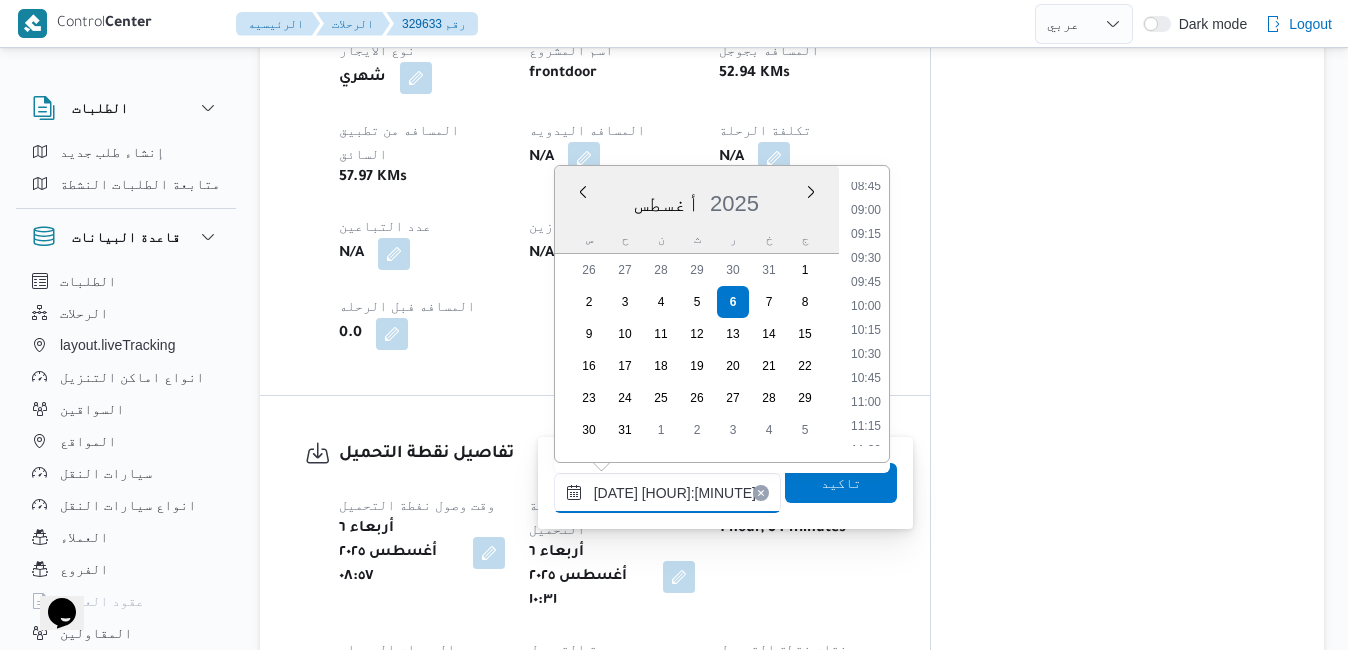 type on "٠٦/٠٨/٢٠٢٥ ١٠:10" 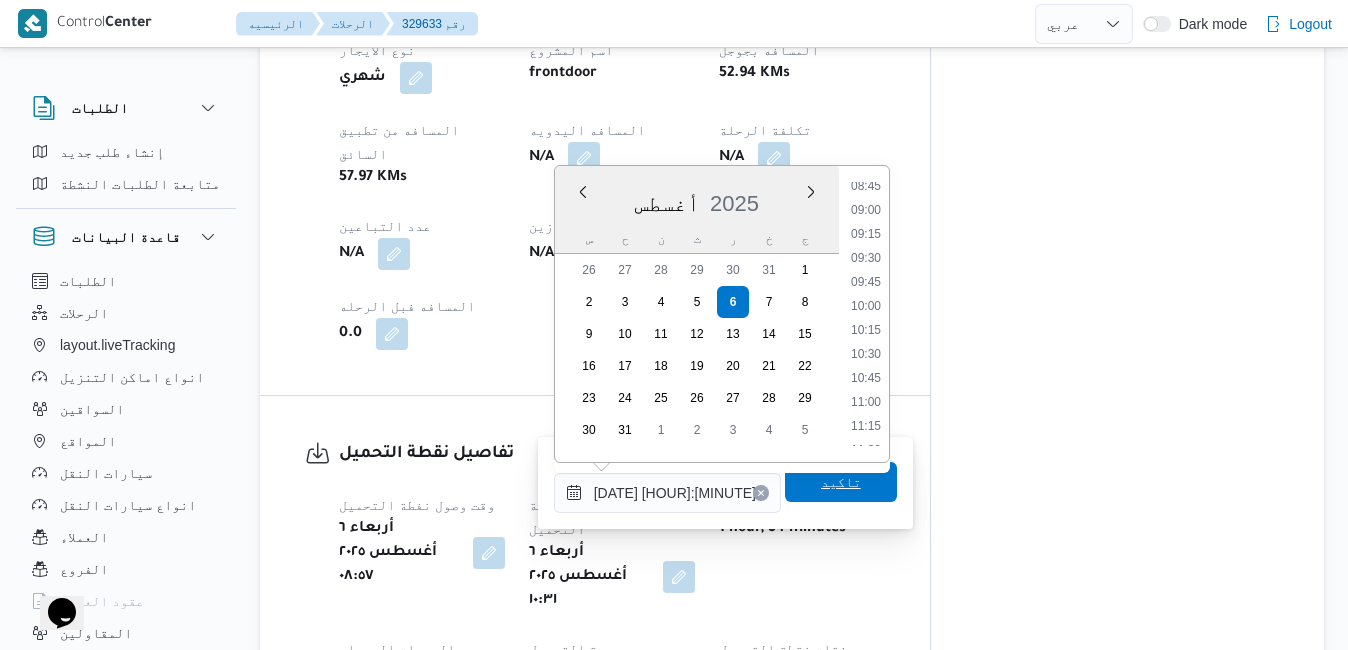 click on "تاكيد" at bounding box center [841, 482] 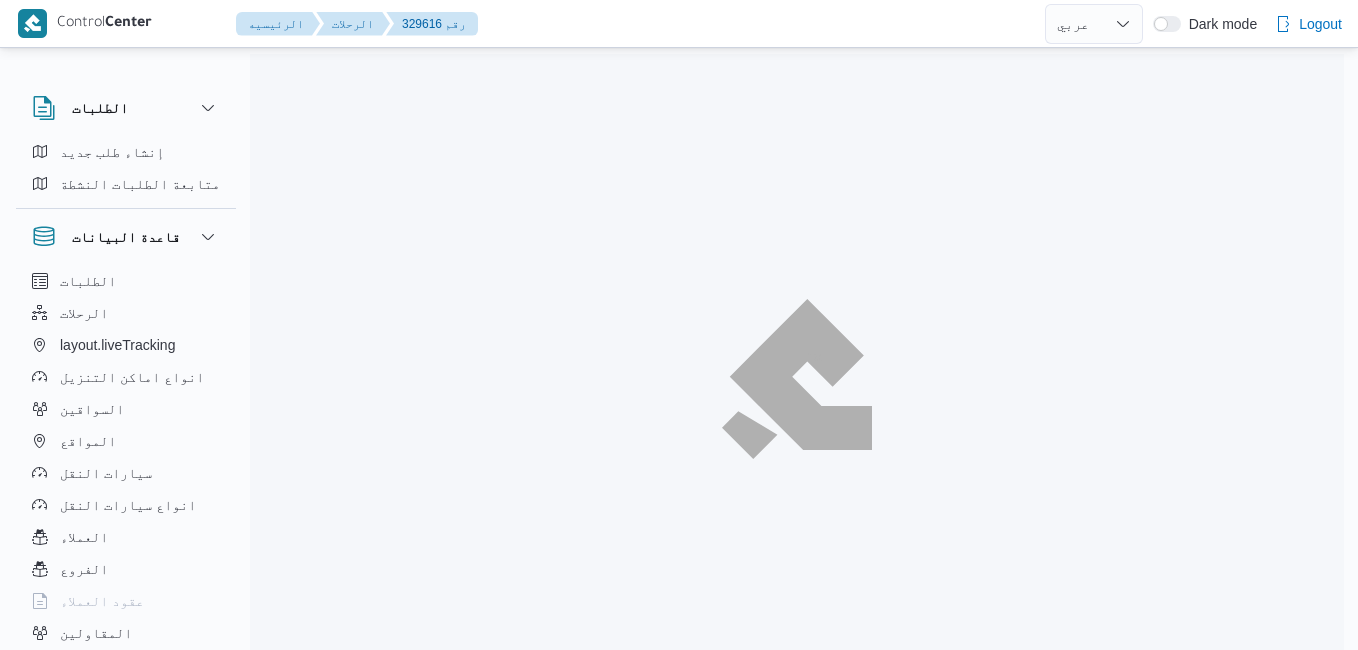 select on "ar" 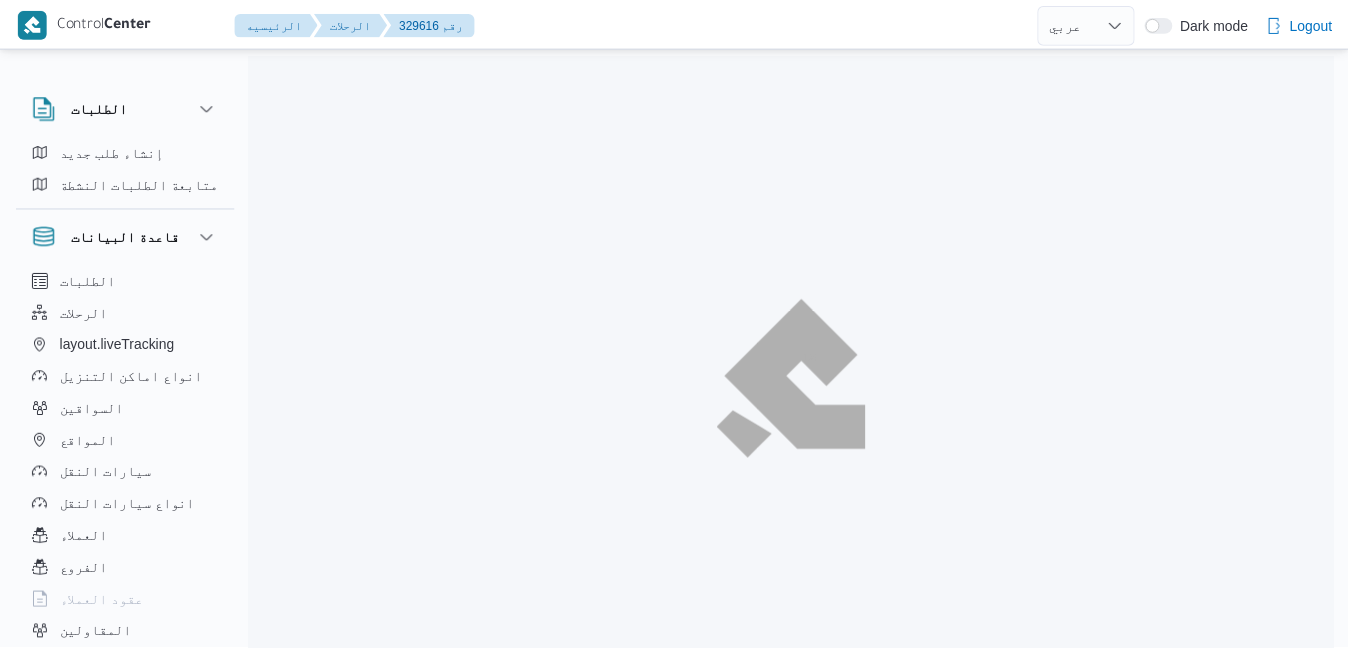 scroll, scrollTop: 0, scrollLeft: 0, axis: both 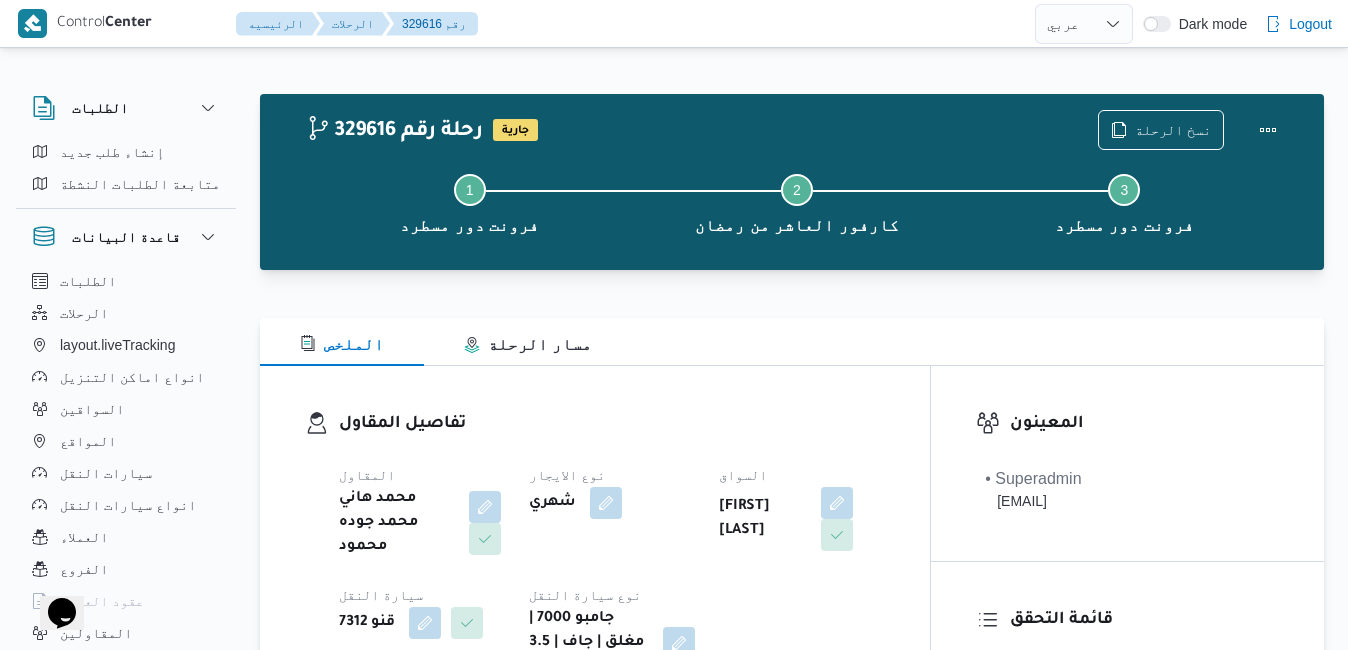 click on "تفاصيل المقاول المقاول [FIRST] [LAST] [FIRST] [LAST] نوع الايجار شهري السواق [FIRST] [LAST] [FIRST] [LAST] سيارة النقل قنو 7312 نوع سيارة النقل جامبو 7000 | مغلق | جاف | 3.5 طن" at bounding box center (595, 545) 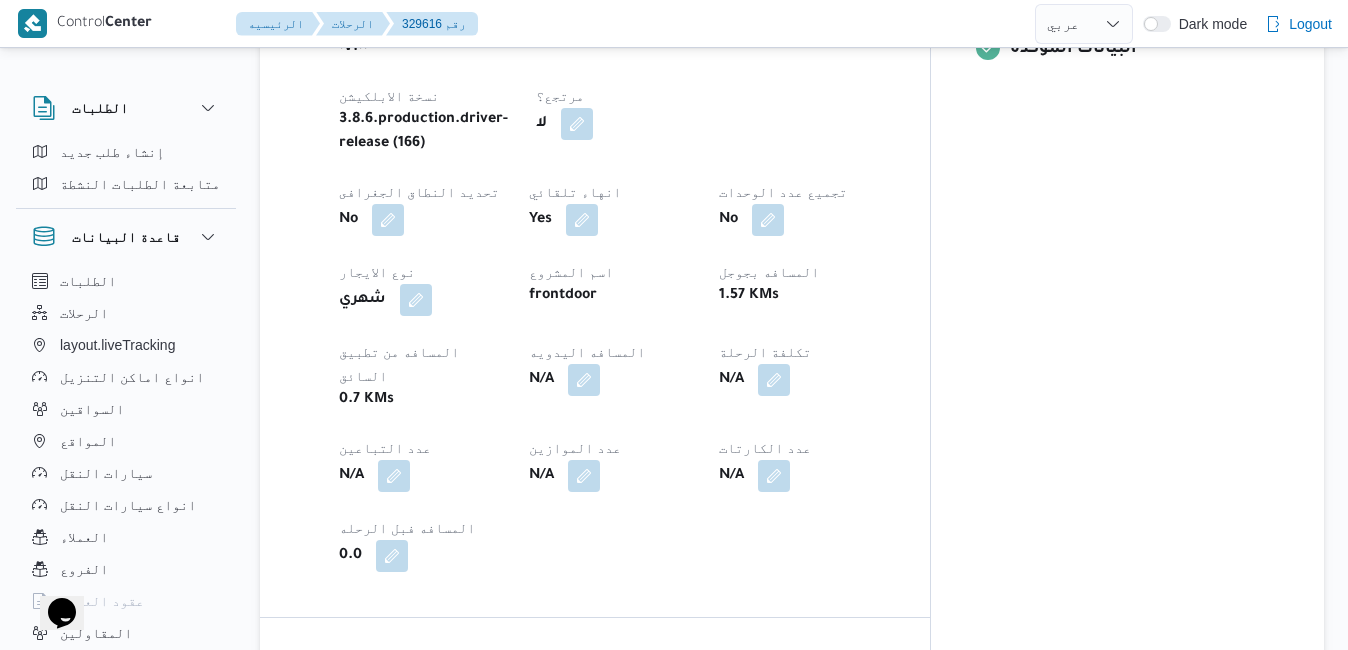 scroll, scrollTop: 1160, scrollLeft: 0, axis: vertical 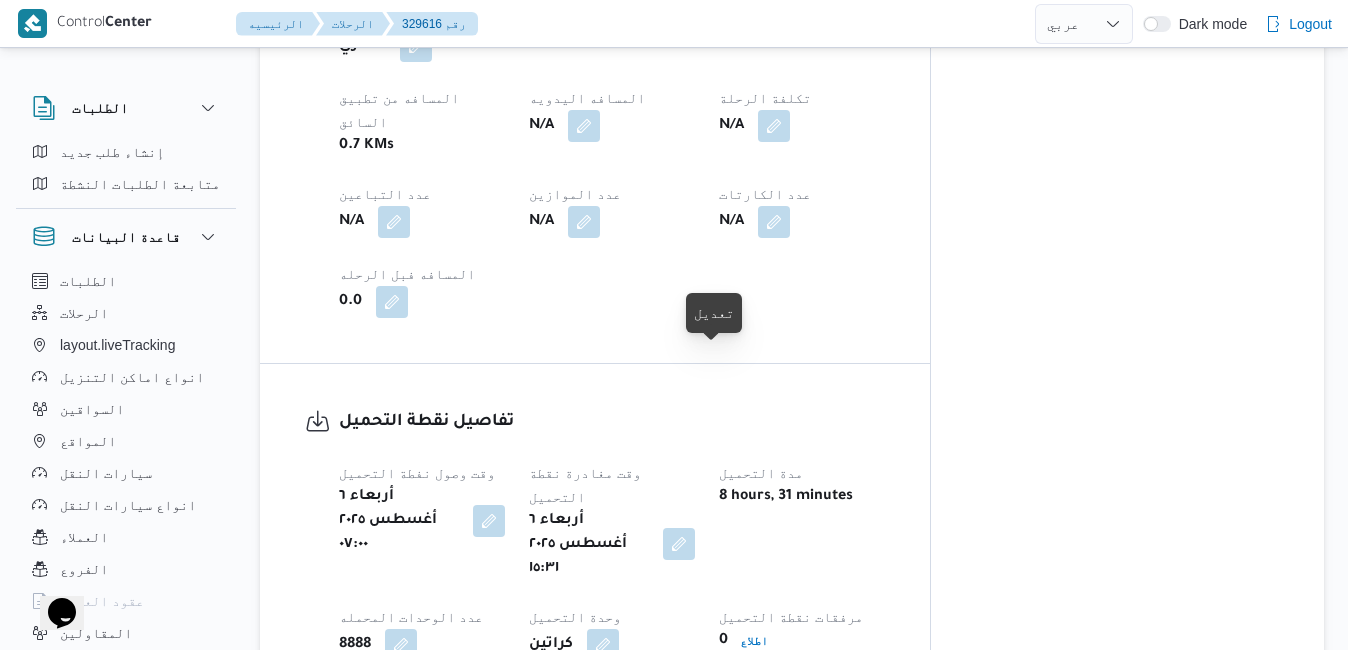 click at bounding box center [679, 544] 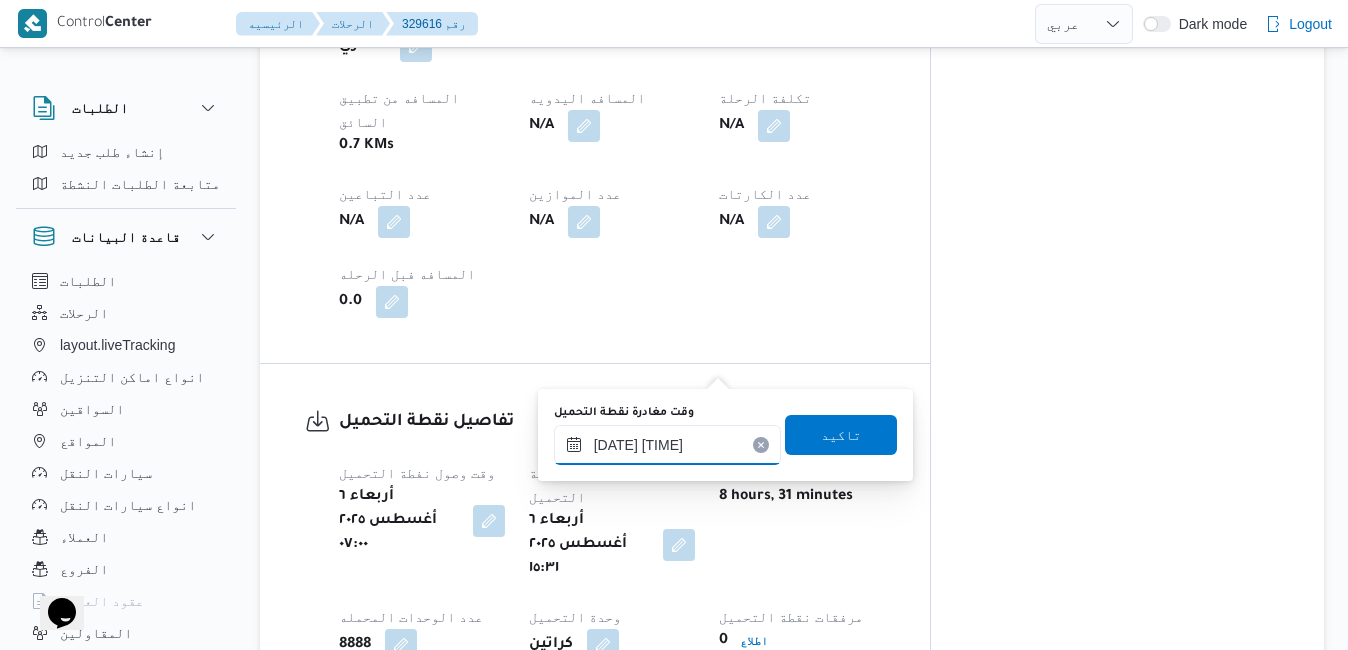 click on "[DATE] [TIME]" at bounding box center (667, 445) 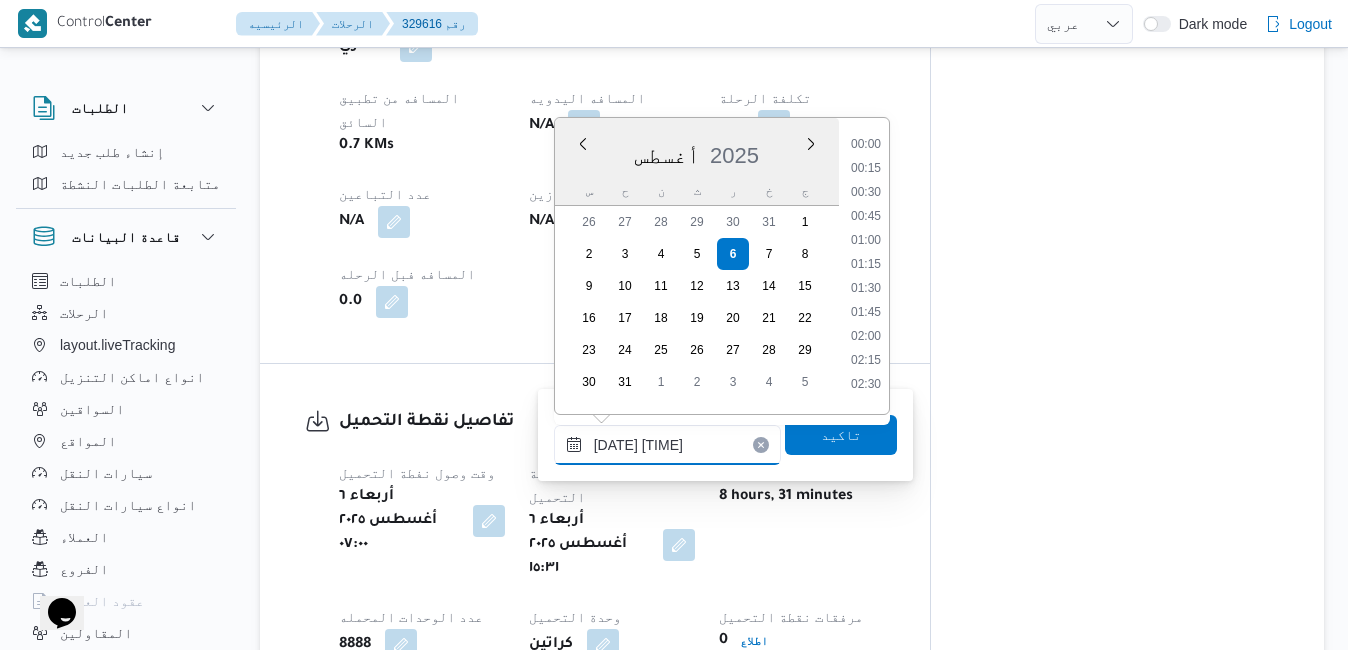 scroll, scrollTop: 1350, scrollLeft: 0, axis: vertical 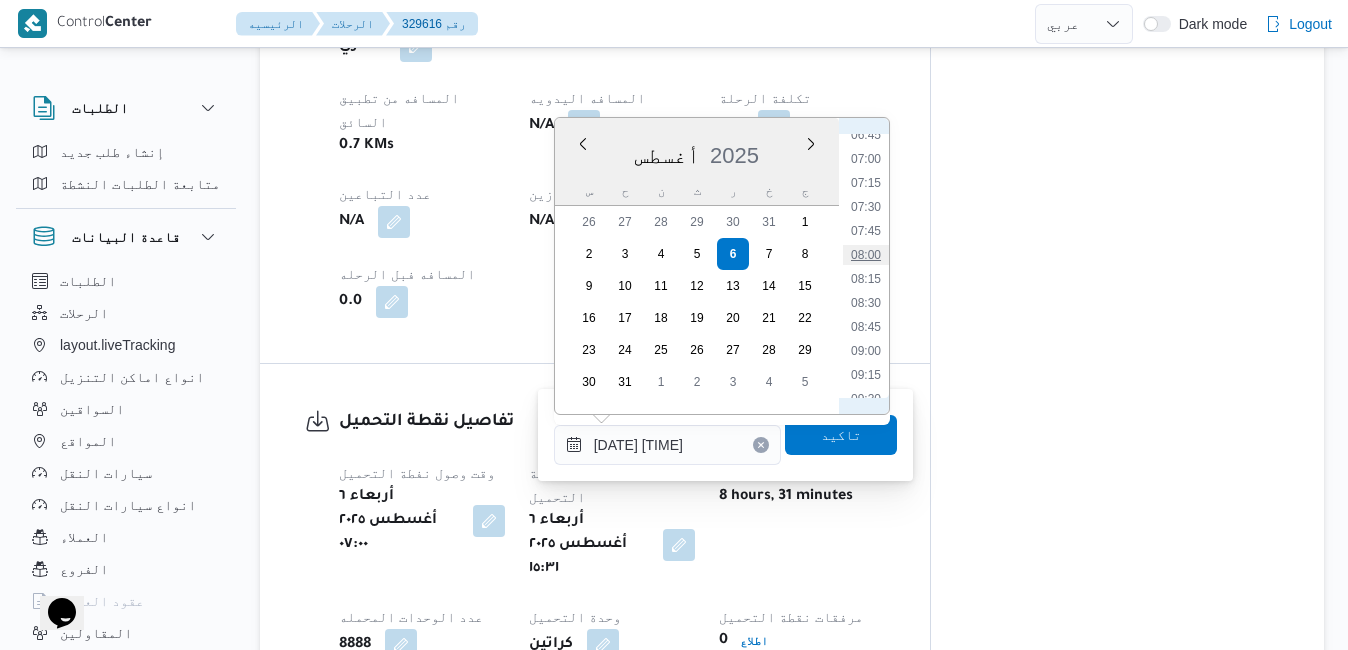 click on "08:00" at bounding box center (866, 255) 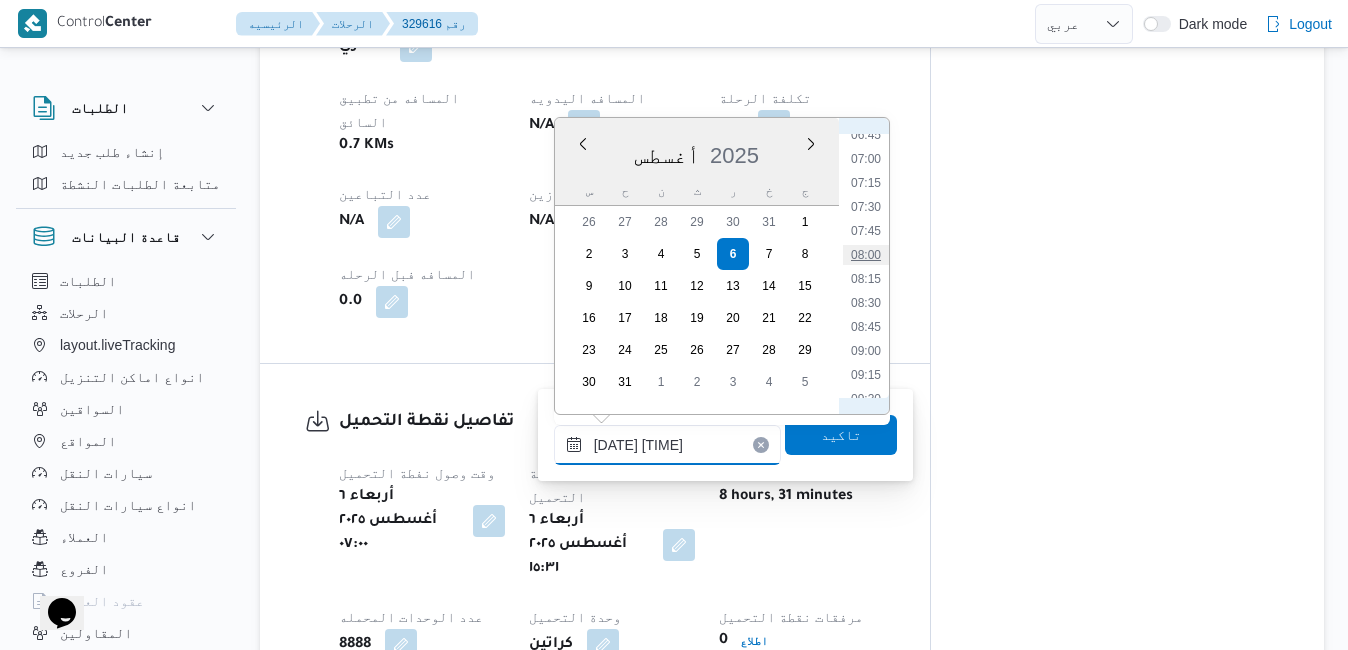 type on "٠٦/٠٨/٢٠٢٥ ٠٨:٠٠" 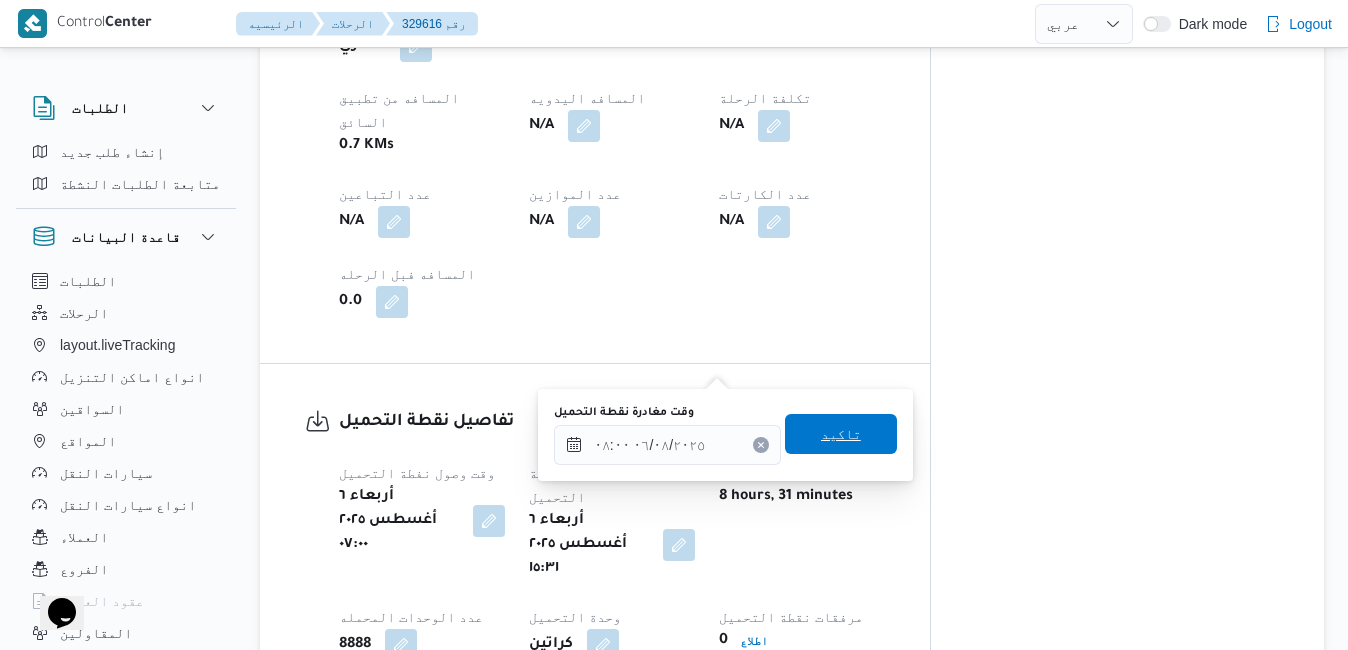 click on "تاكيد" at bounding box center (841, 434) 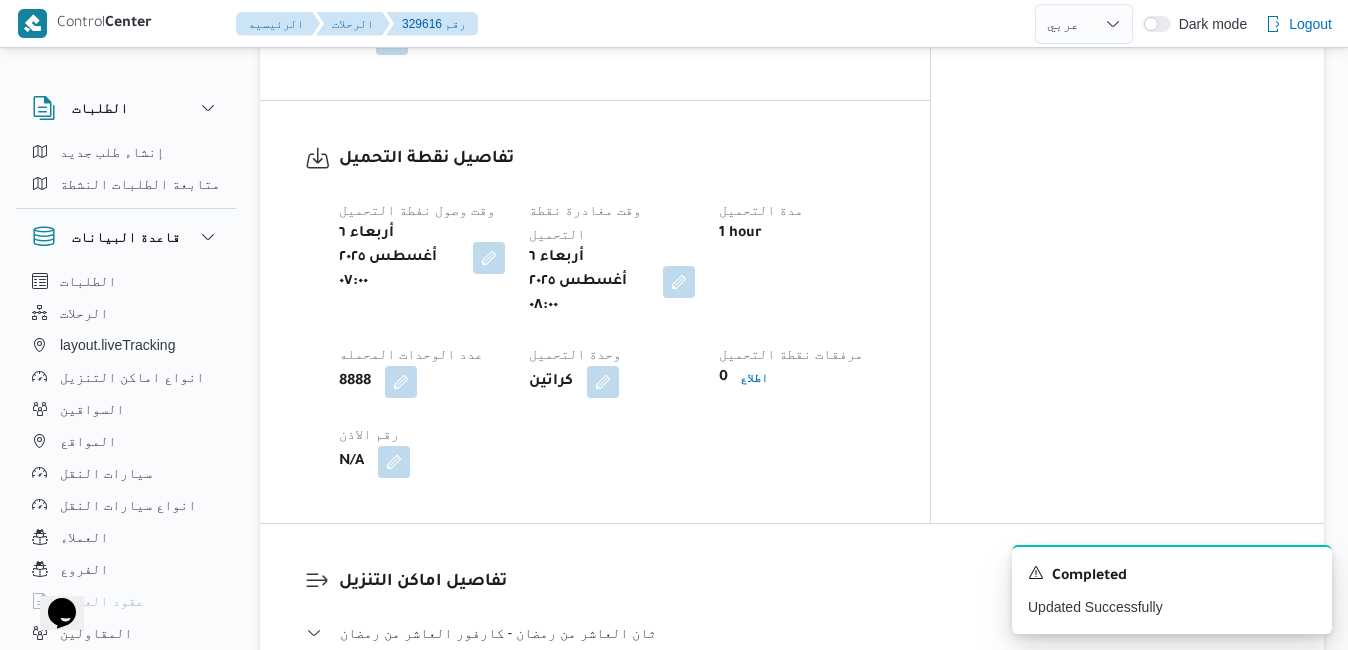 scroll, scrollTop: 1680, scrollLeft: 0, axis: vertical 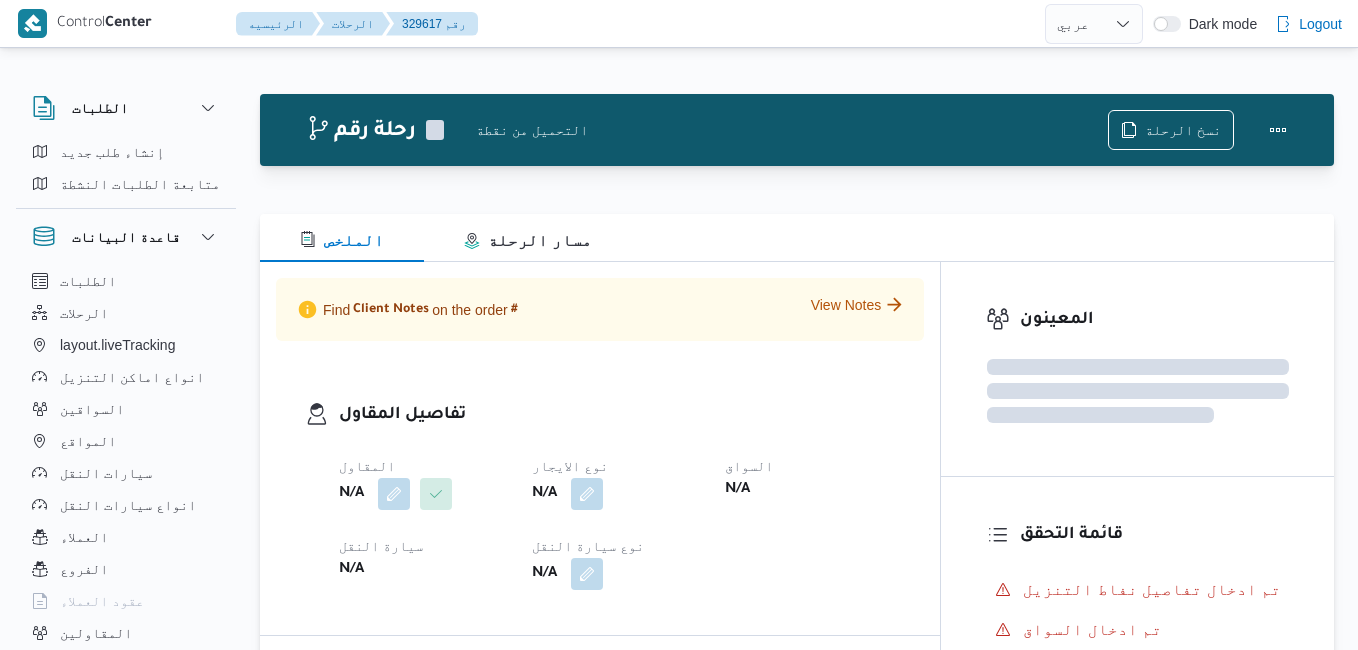 select on "ar" 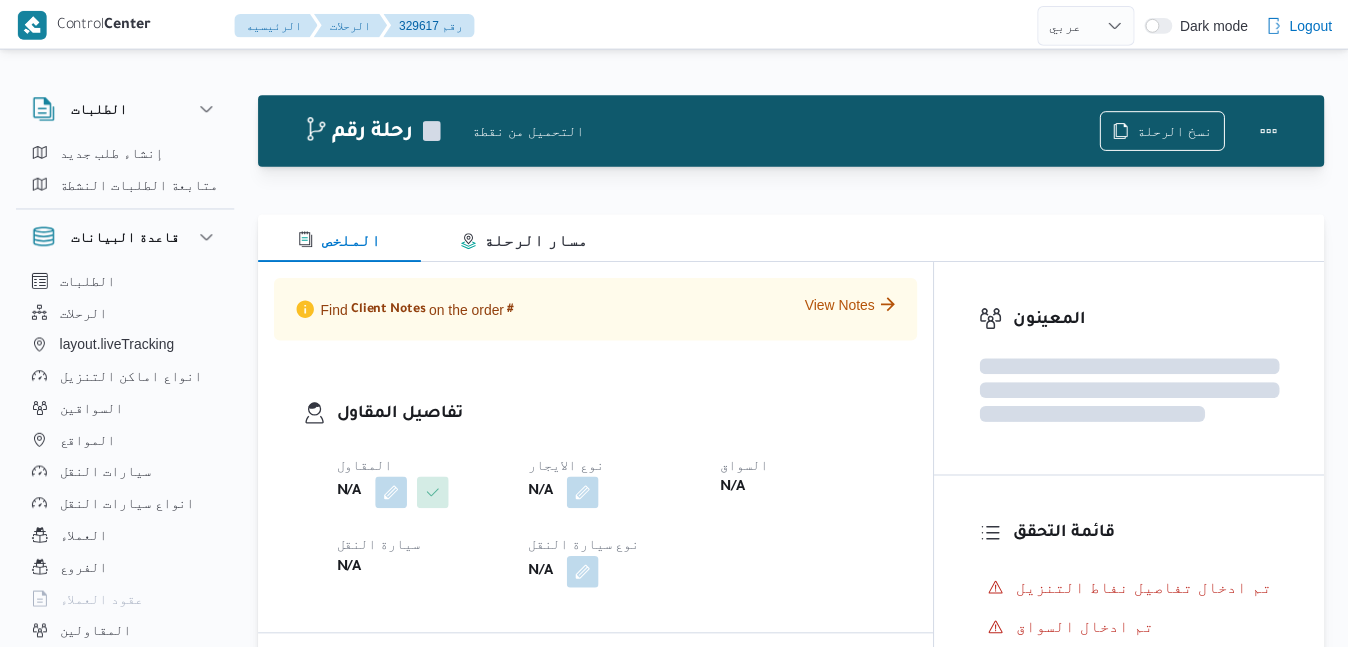 scroll, scrollTop: 0, scrollLeft: 0, axis: both 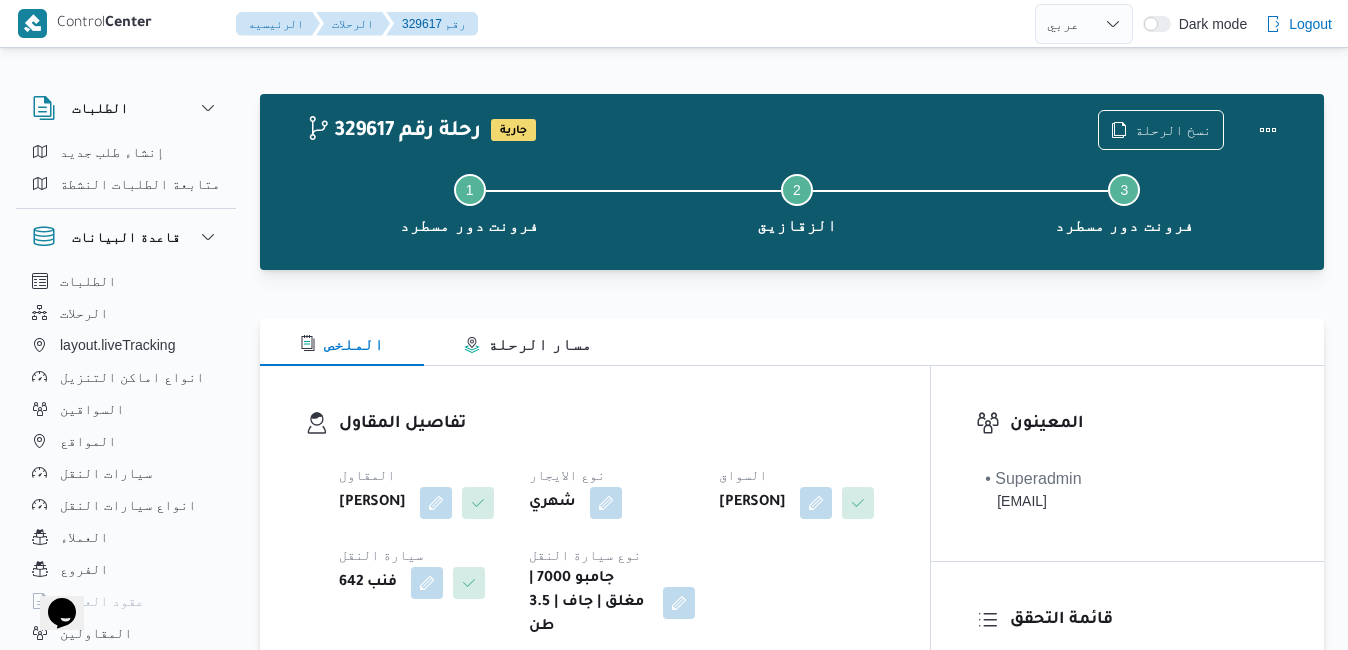 click on "تفاصيل المقاول المقاول [PERSON] نوع الايجار شهري السواق [PERSON] سيارة النقل فنب 642 نوع سيارة النقل جامبو 7000 | مغلق | جاف | 3.5 طن" at bounding box center [595, 525] 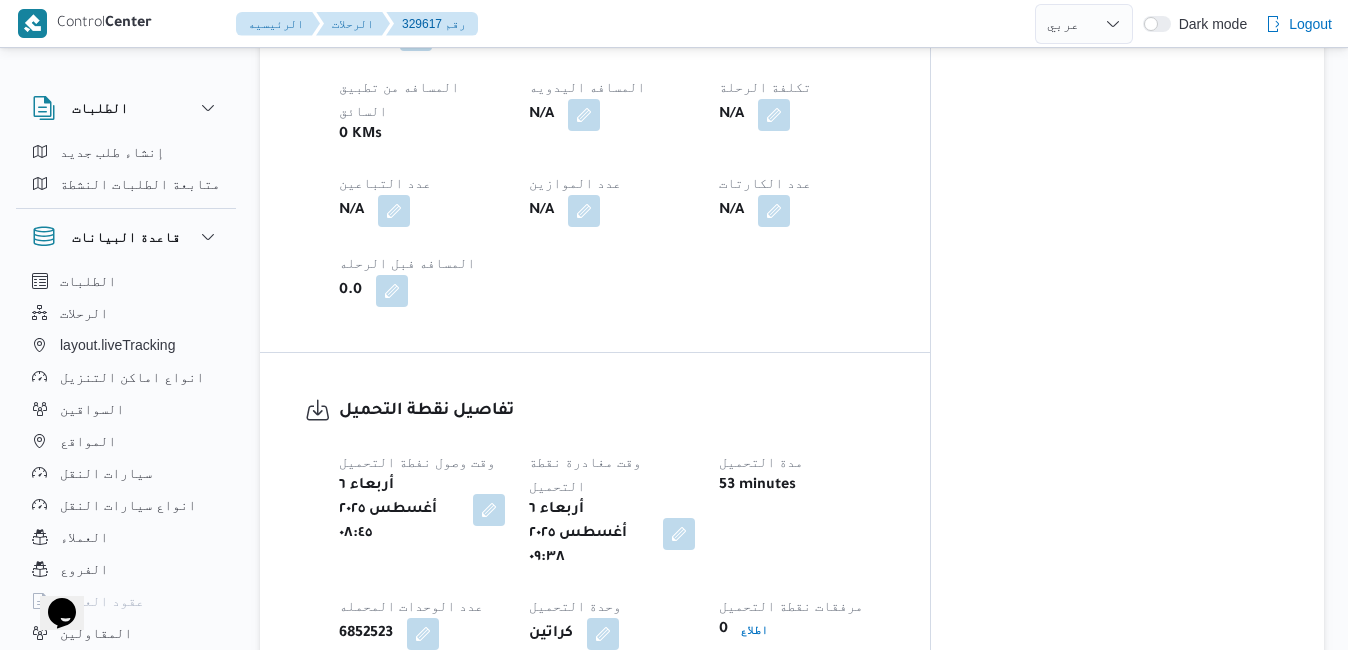scroll, scrollTop: 1160, scrollLeft: 0, axis: vertical 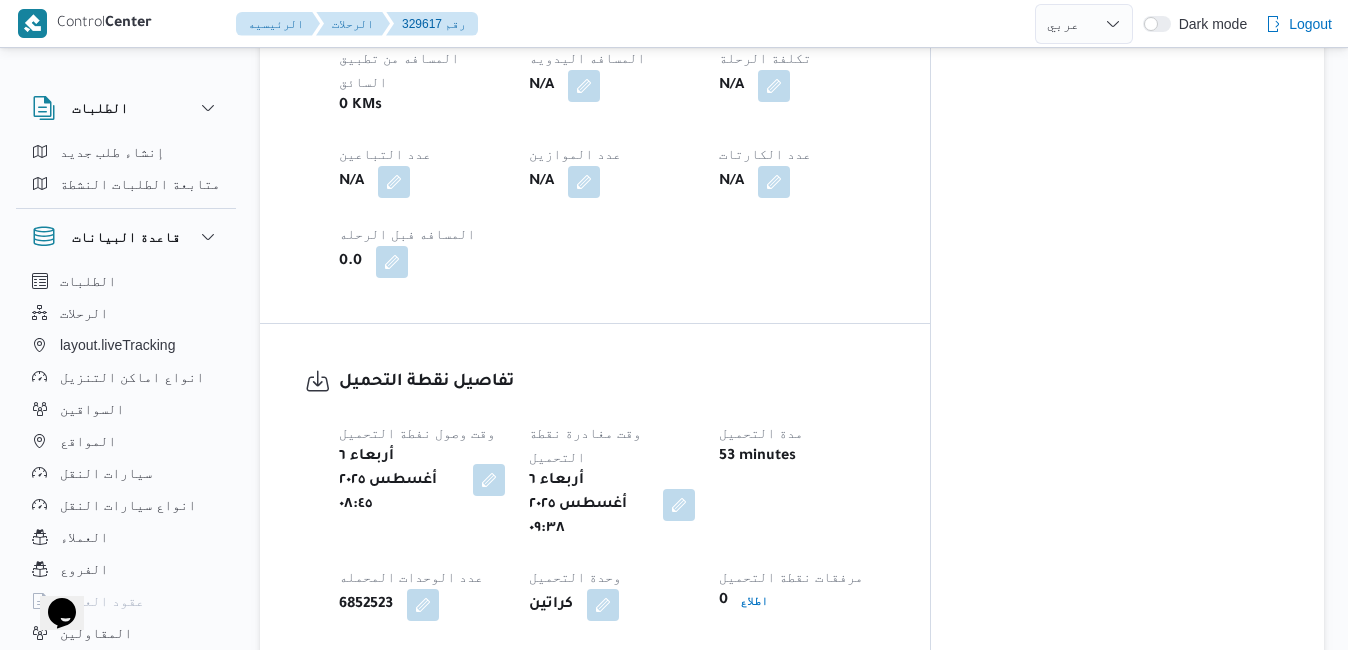click at bounding box center (489, 480) 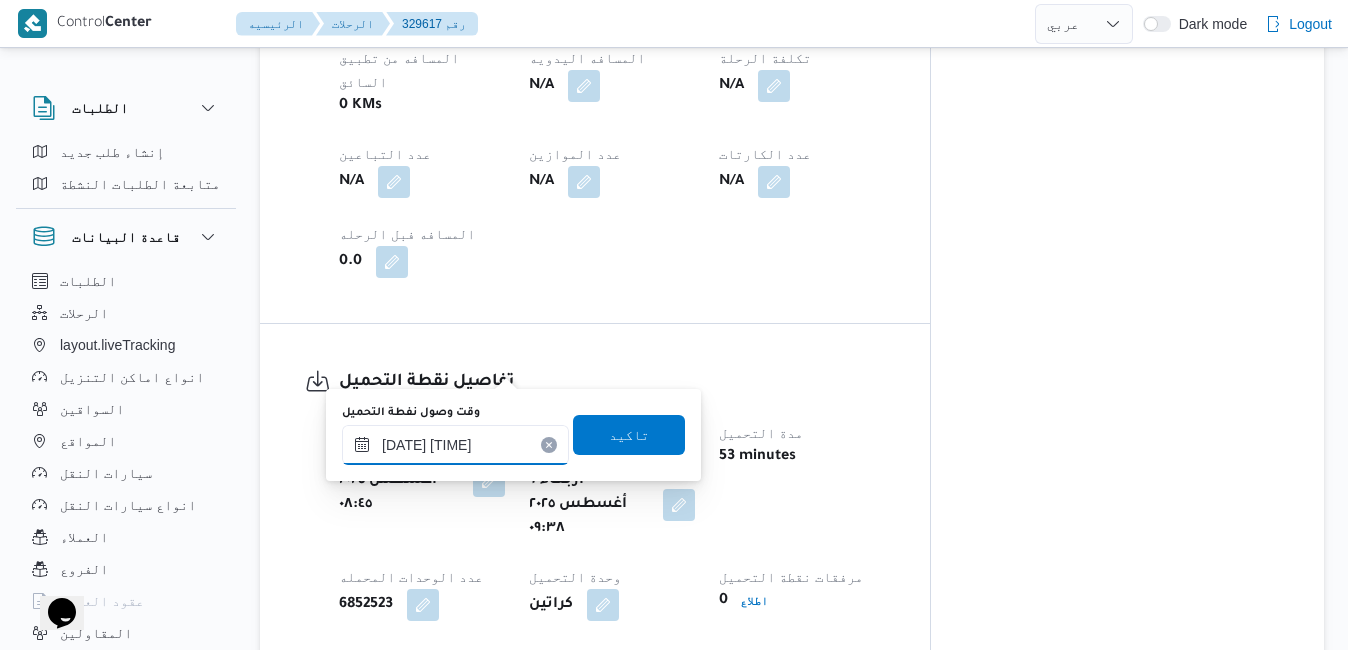 click on "[DATE] [TIME]" at bounding box center (455, 445) 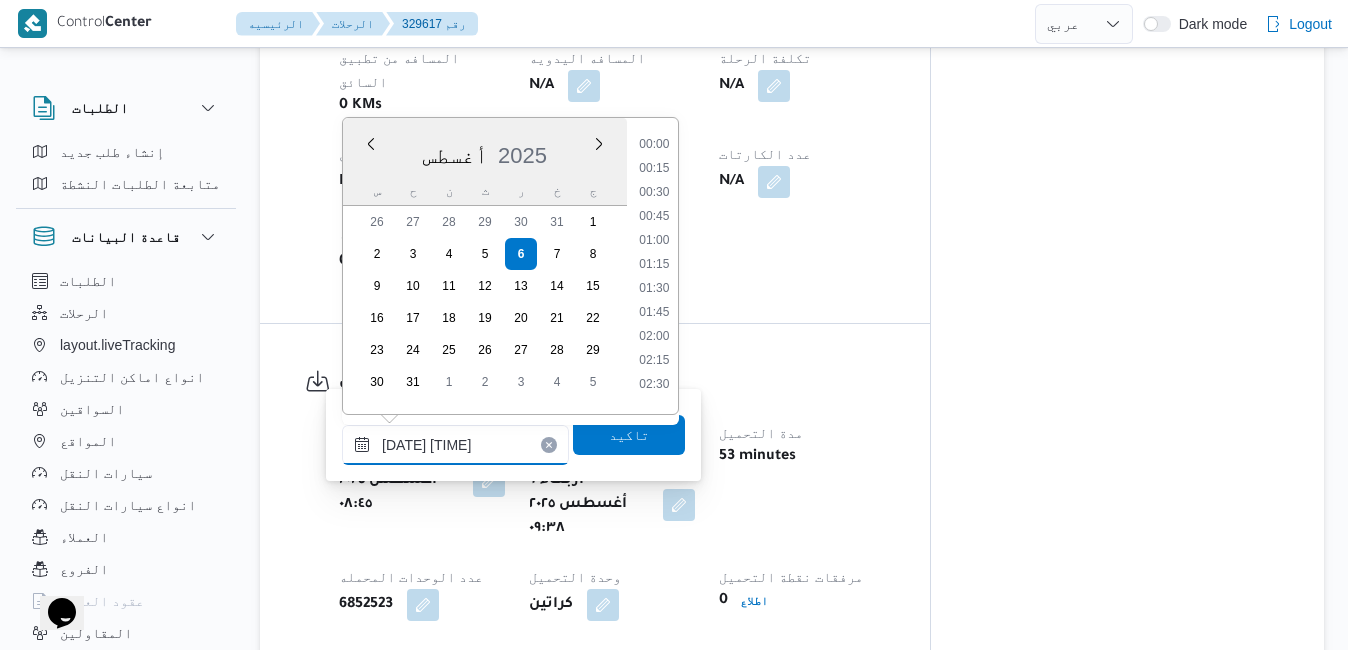 scroll, scrollTop: 702, scrollLeft: 0, axis: vertical 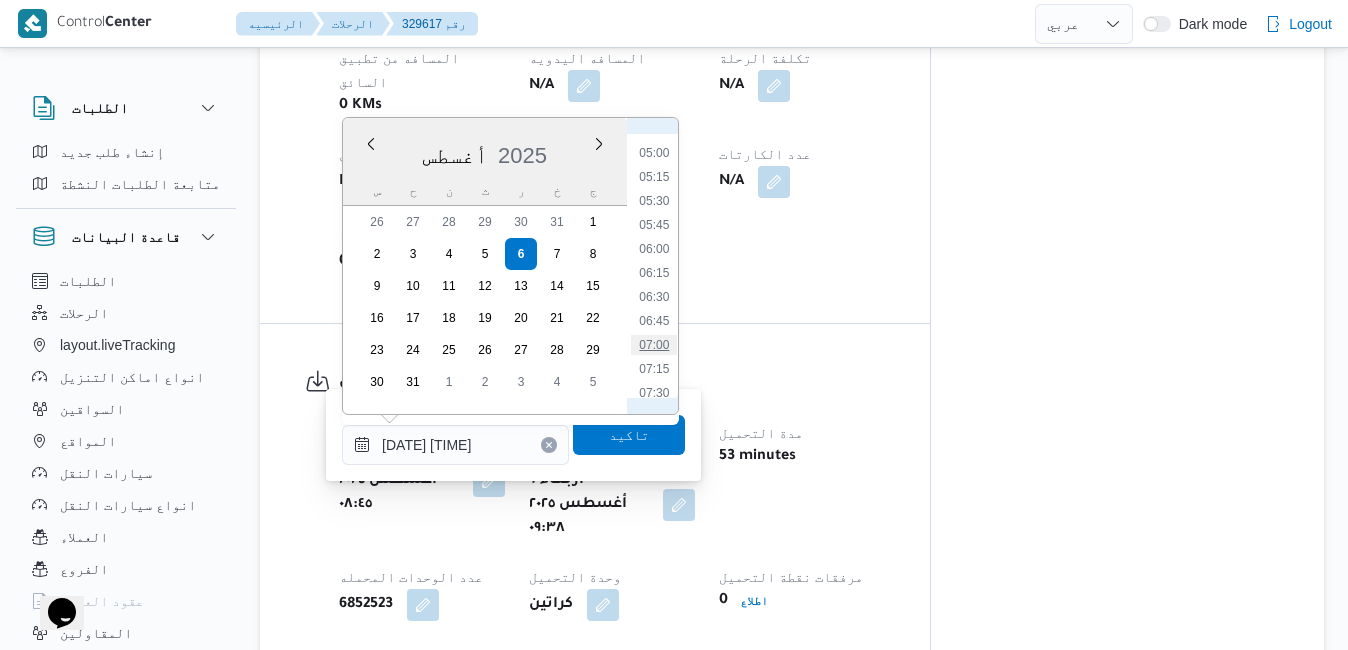 click on "07:00" at bounding box center (654, 345) 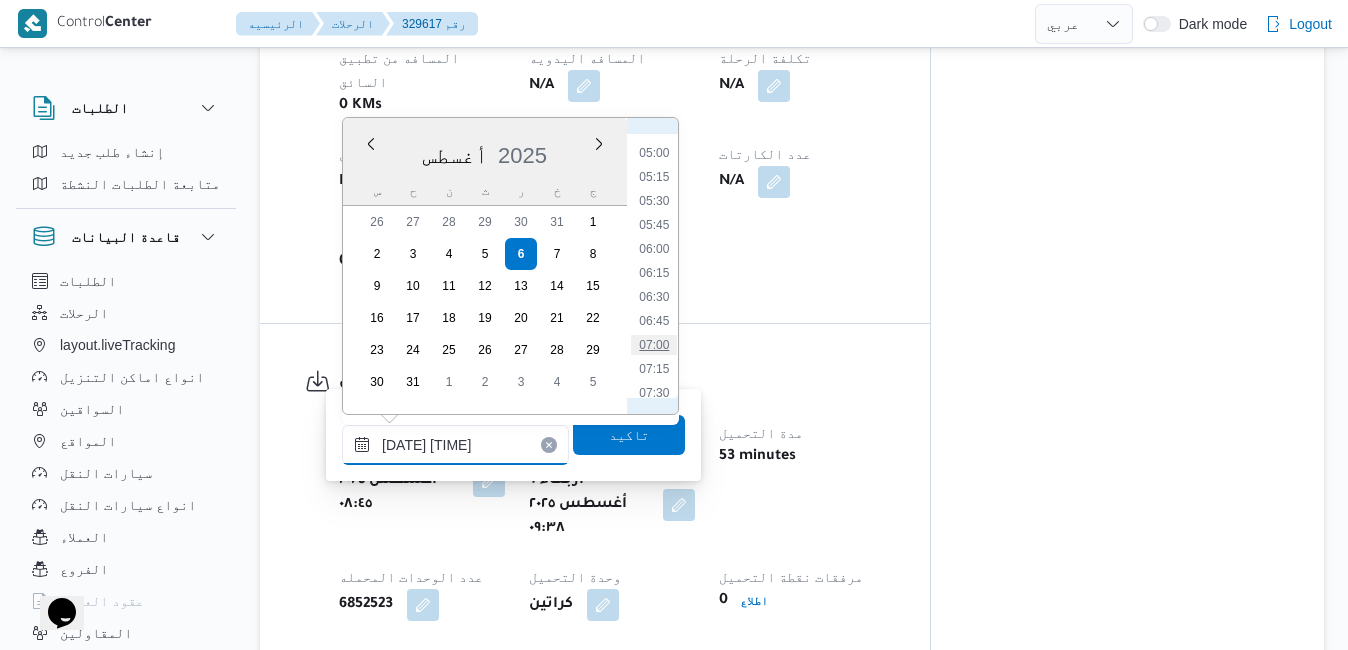 type on "٠٦/٠٨/٢٠٢٥ ٠٧:٠٠" 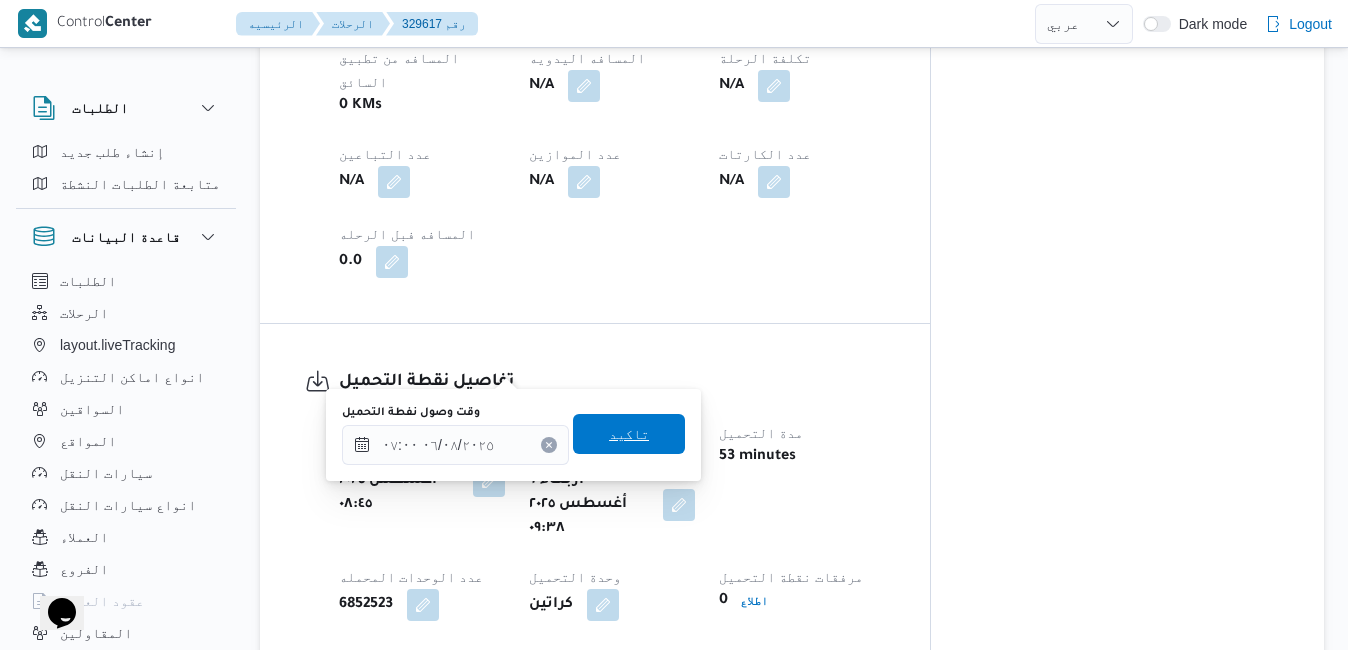 click on "تاكيد" at bounding box center (629, 434) 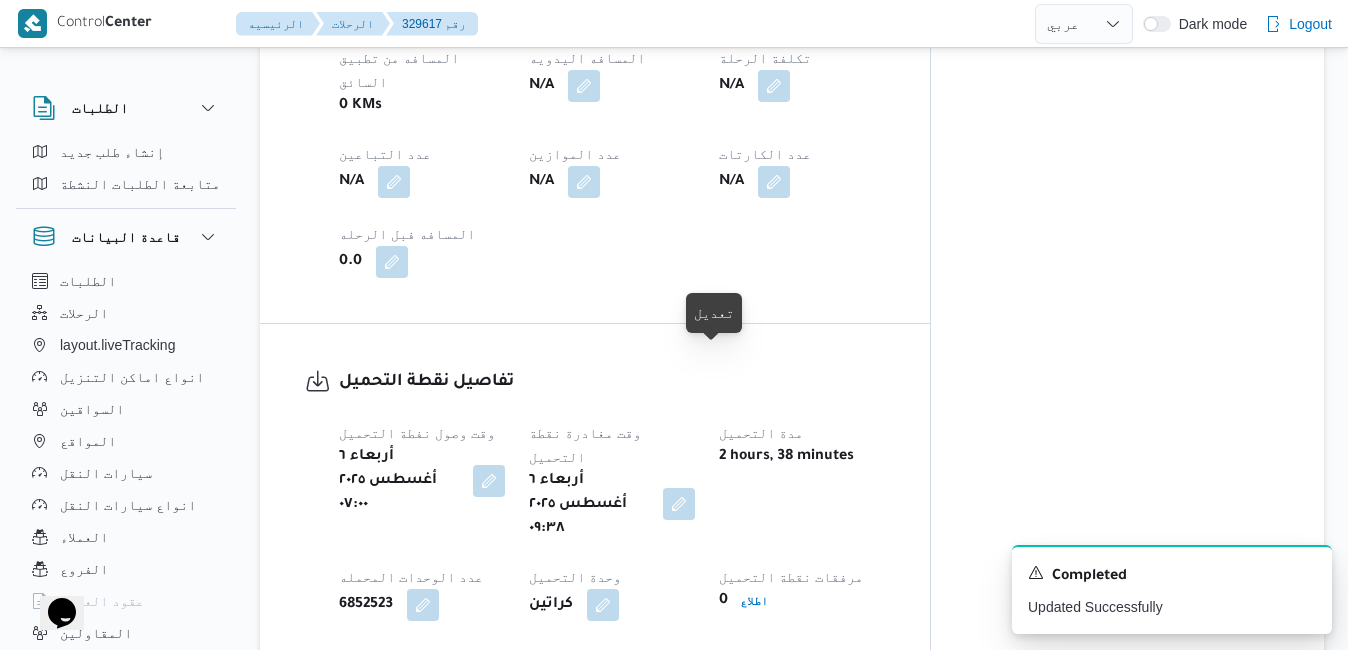 click at bounding box center [679, 504] 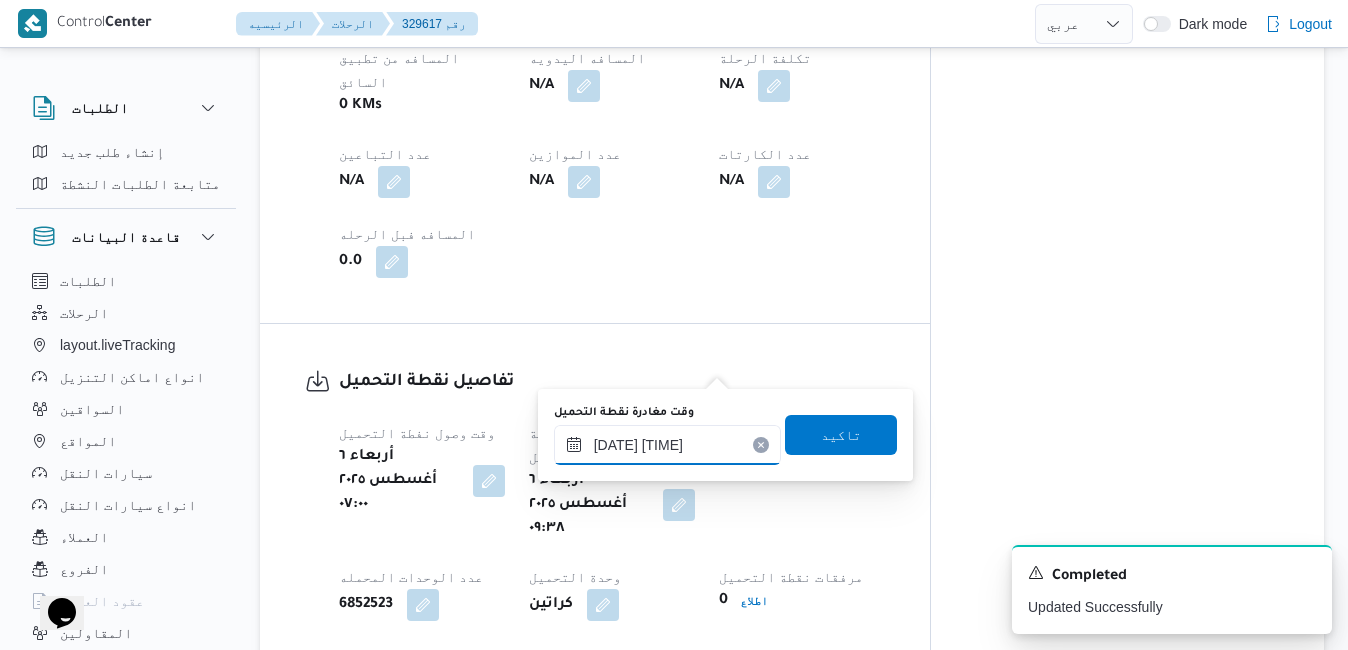 click on "[DATE] [TIME]" at bounding box center (667, 445) 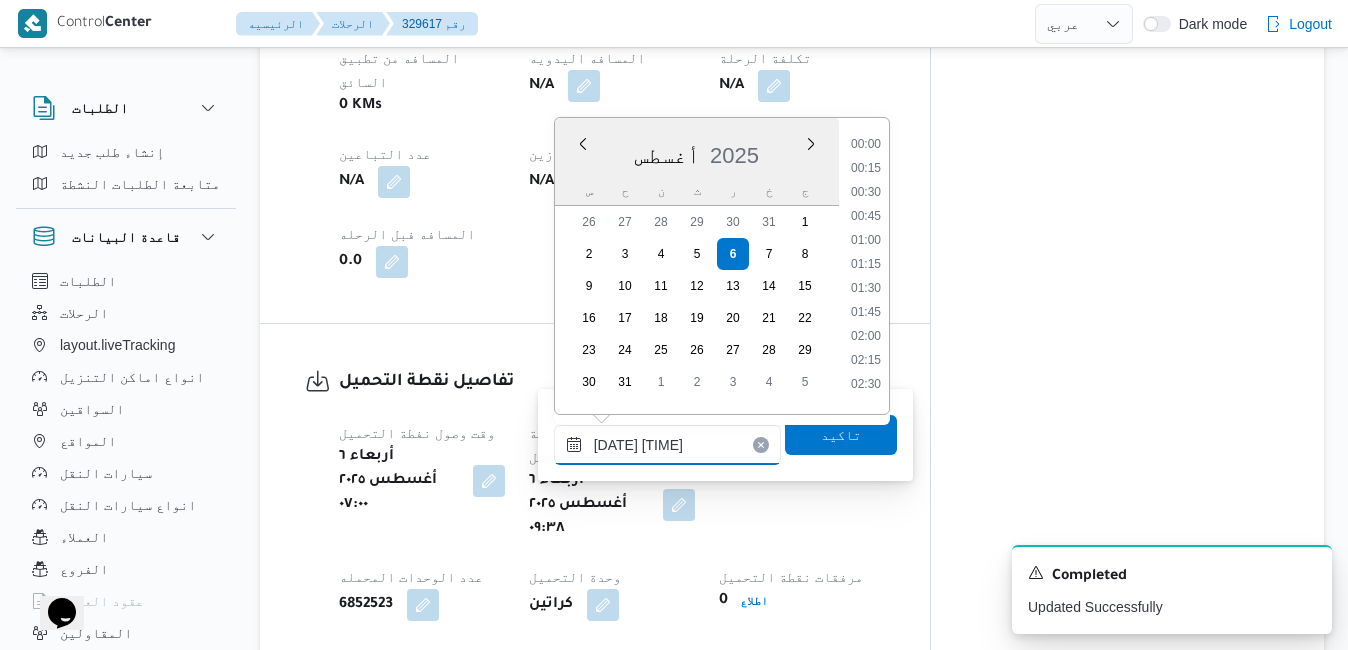 scroll, scrollTop: 774, scrollLeft: 0, axis: vertical 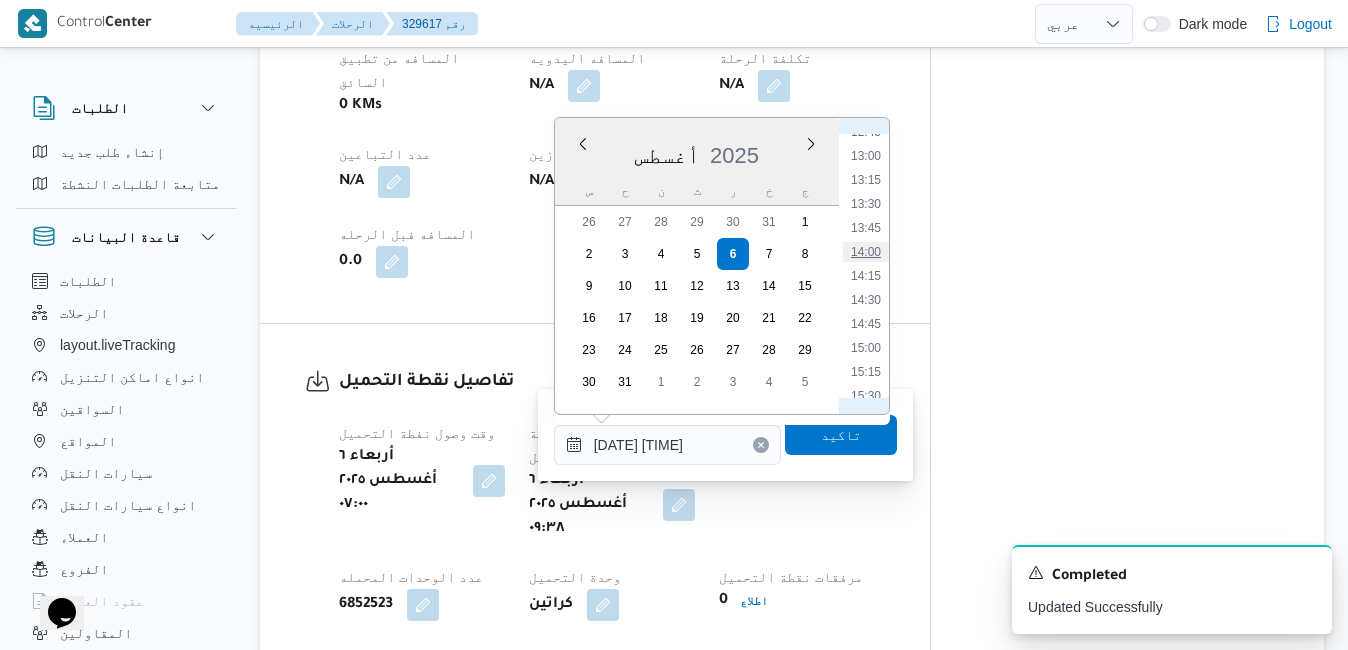 click on "14:00" at bounding box center (866, 252) 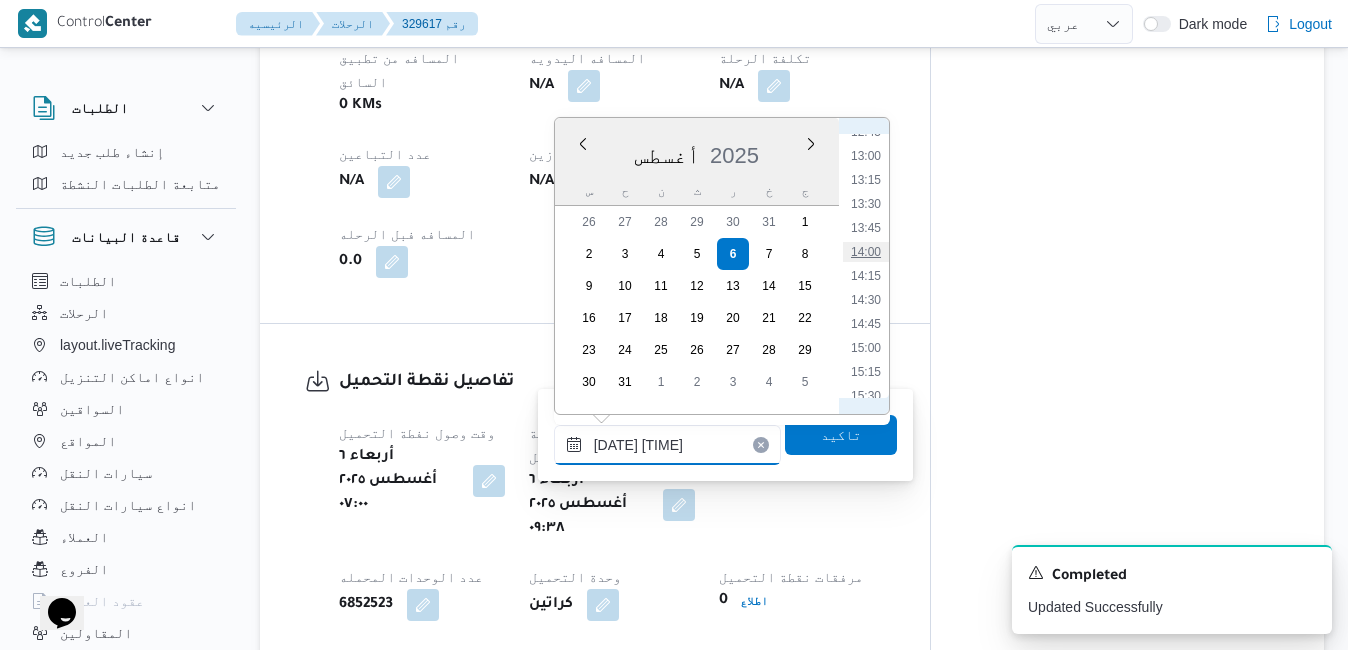 type on "٠٦/٠٨/٢٠٢٥ ١٤:٠٠" 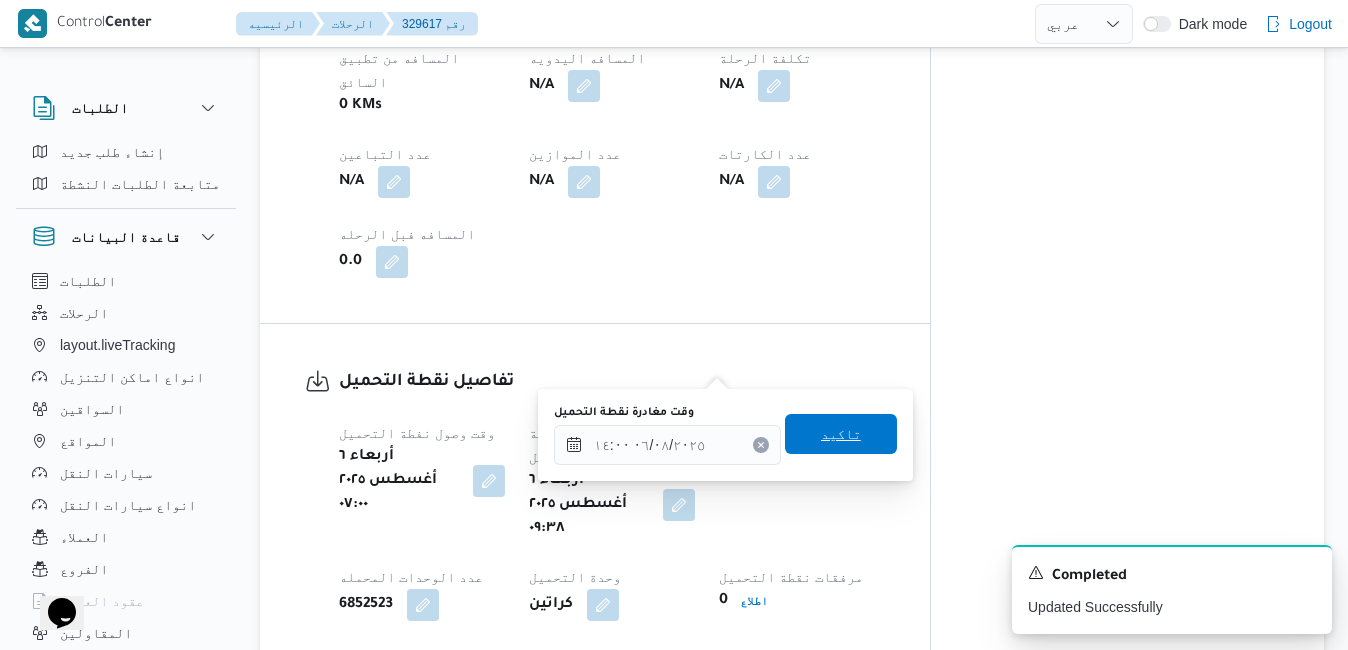click on "تاكيد" at bounding box center (841, 434) 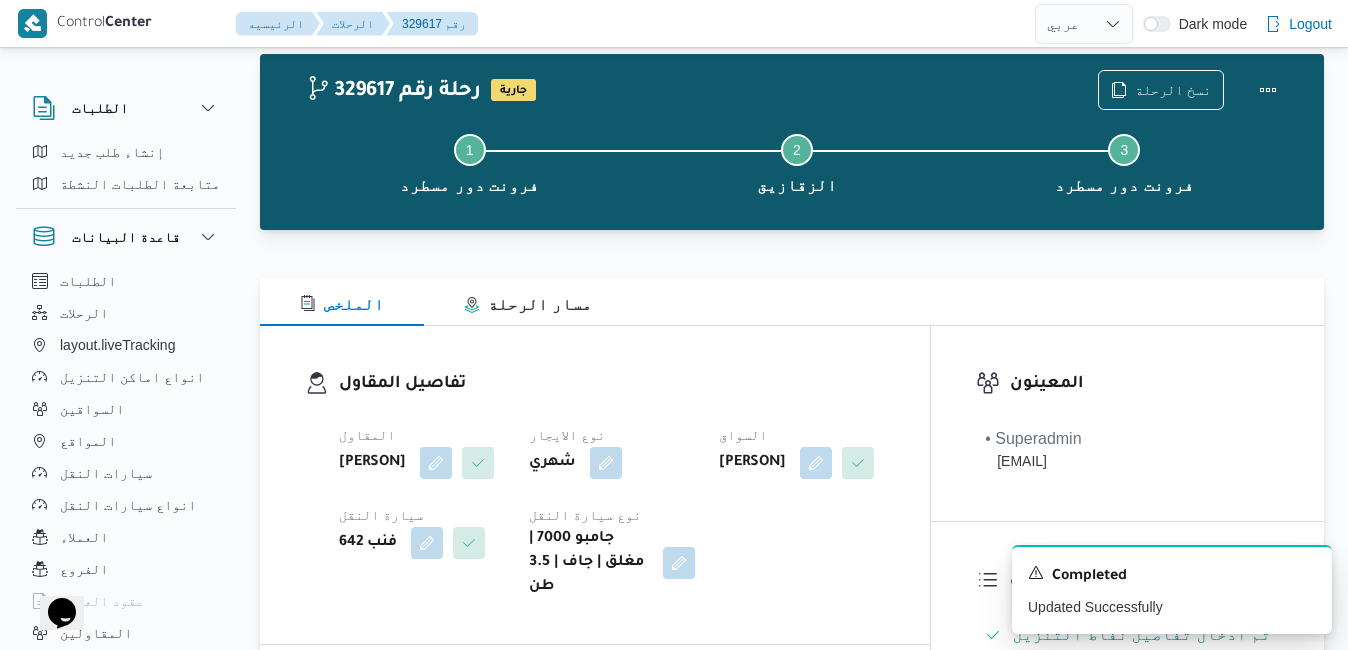 scroll, scrollTop: 0, scrollLeft: 0, axis: both 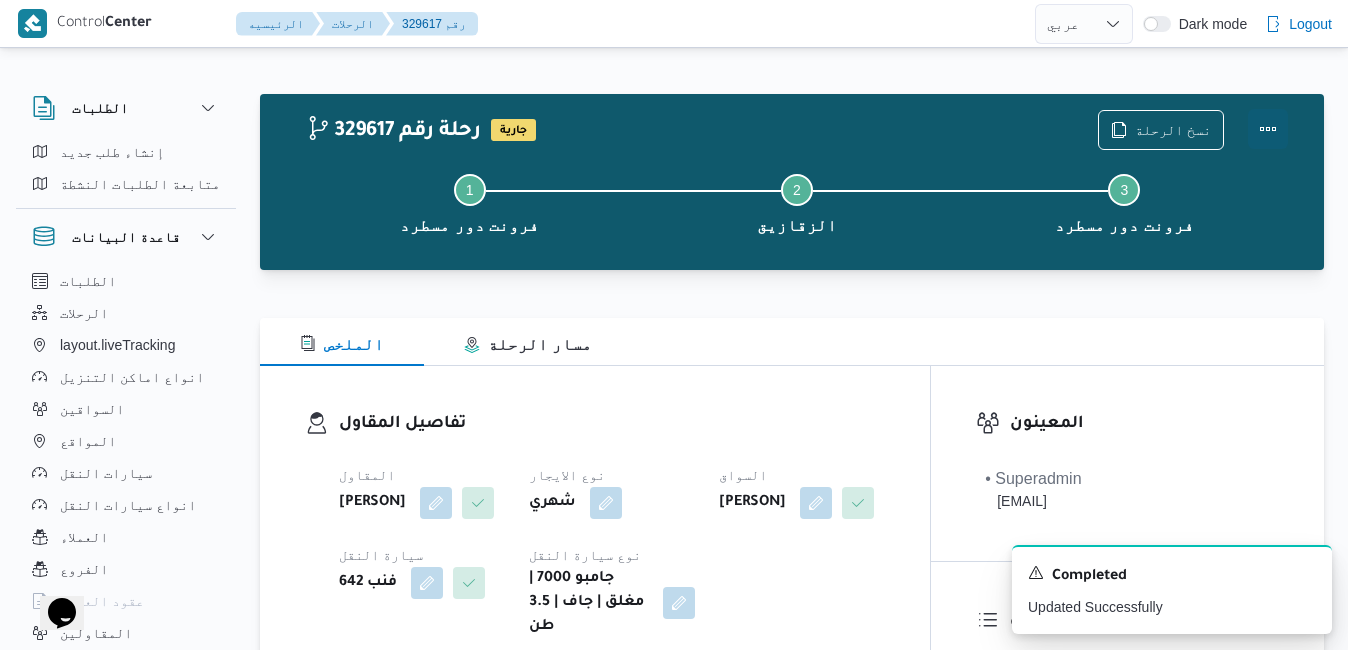 click at bounding box center (1268, 129) 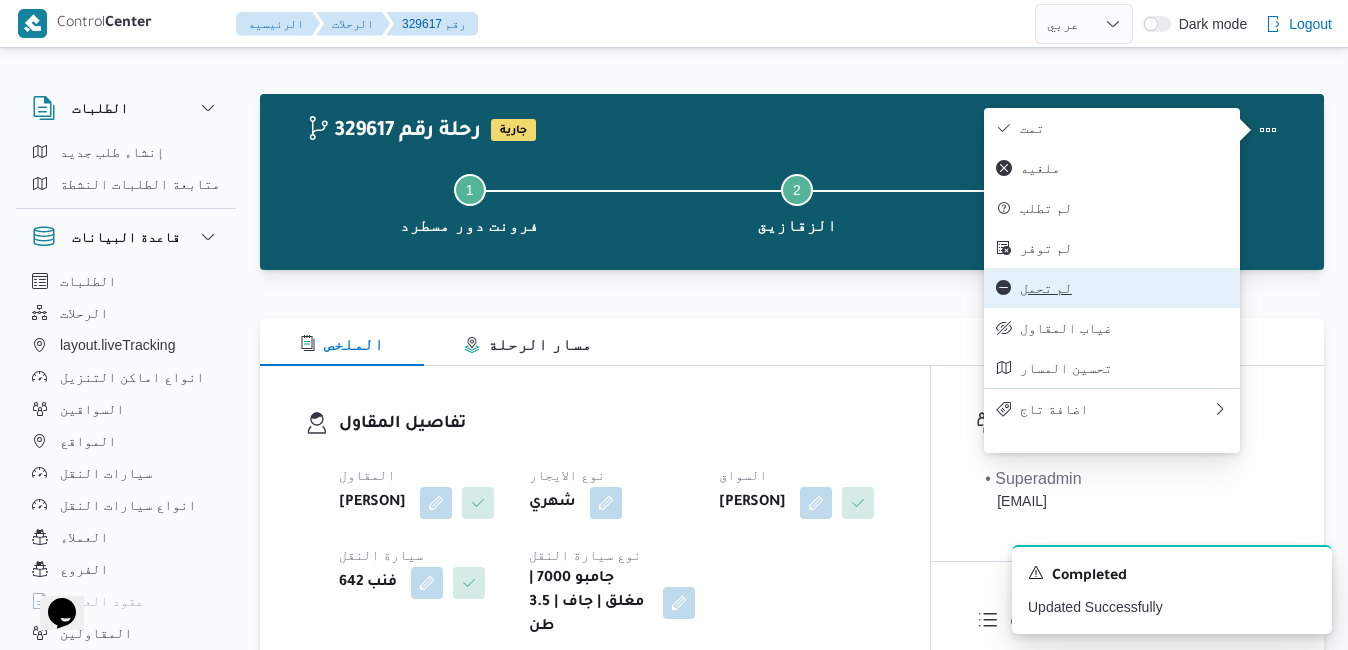 click on "لم تحمل" at bounding box center [1112, 288] 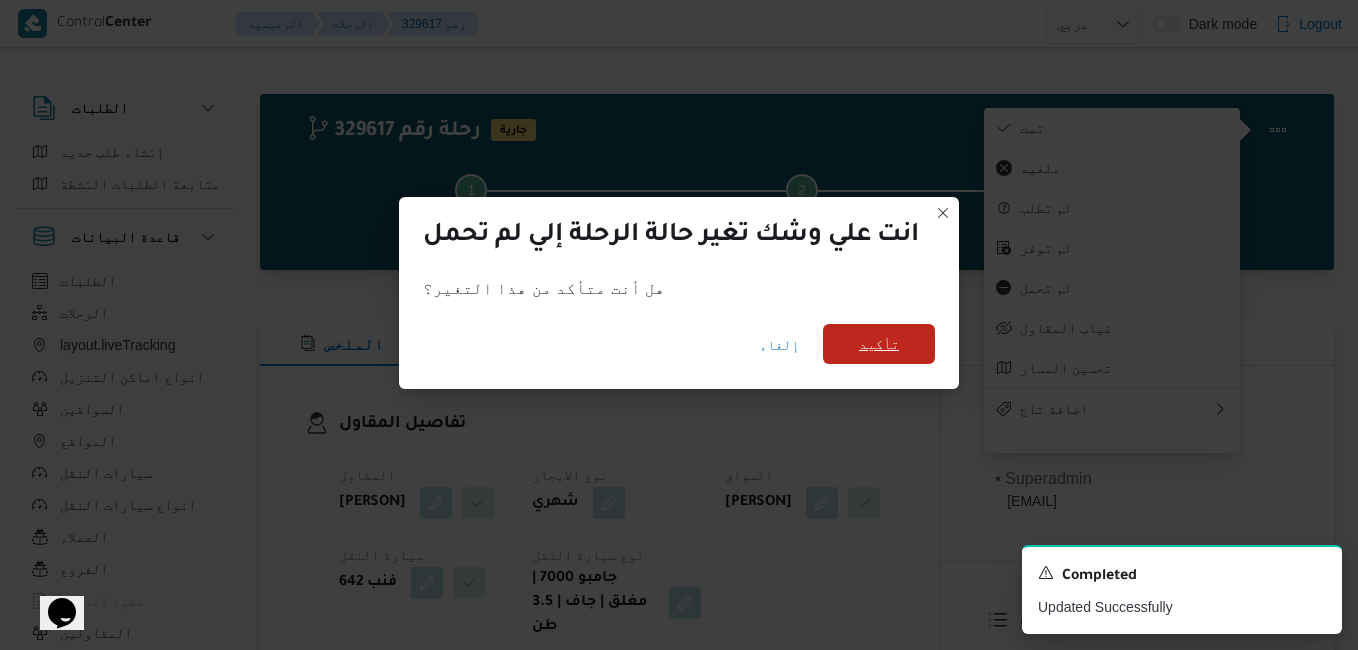 click on "تأكيد" at bounding box center (879, 344) 